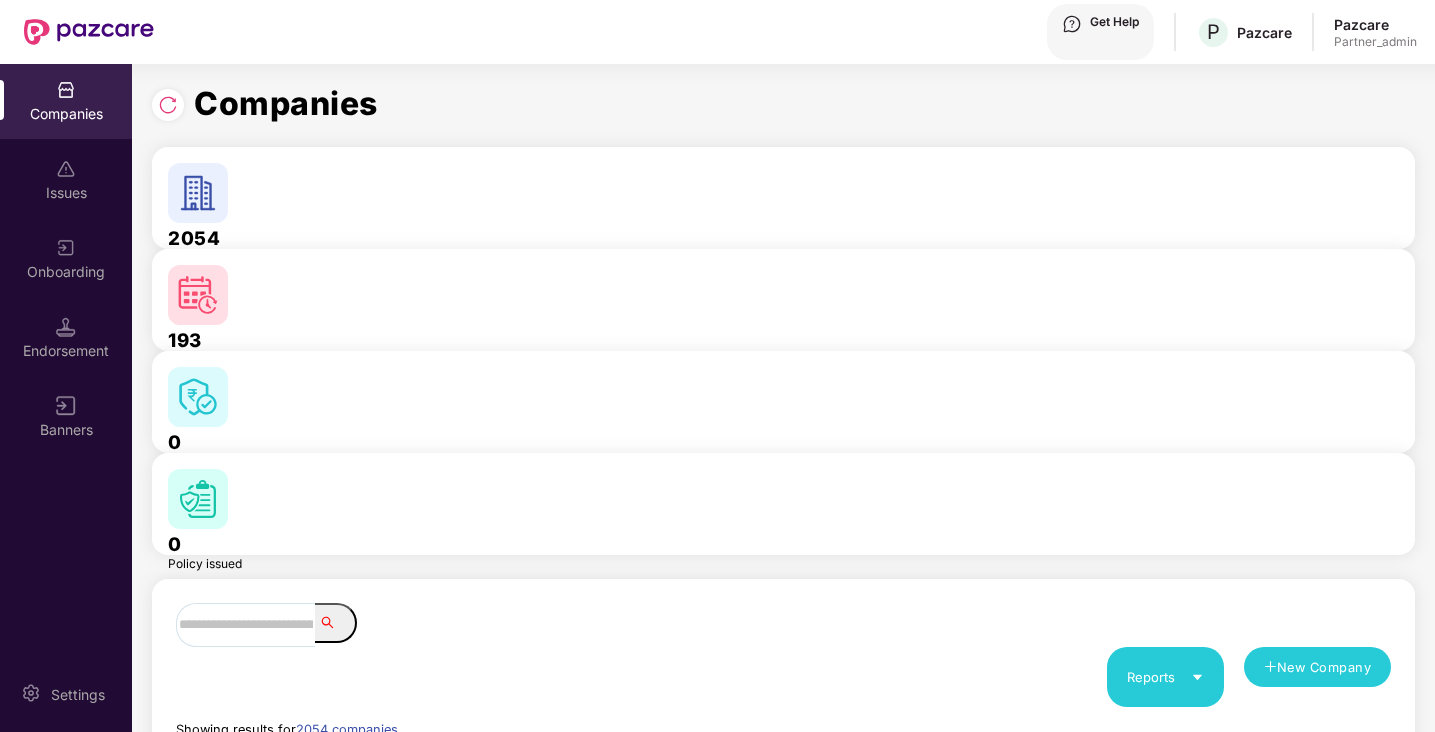 scroll, scrollTop: 0, scrollLeft: 2, axis: horizontal 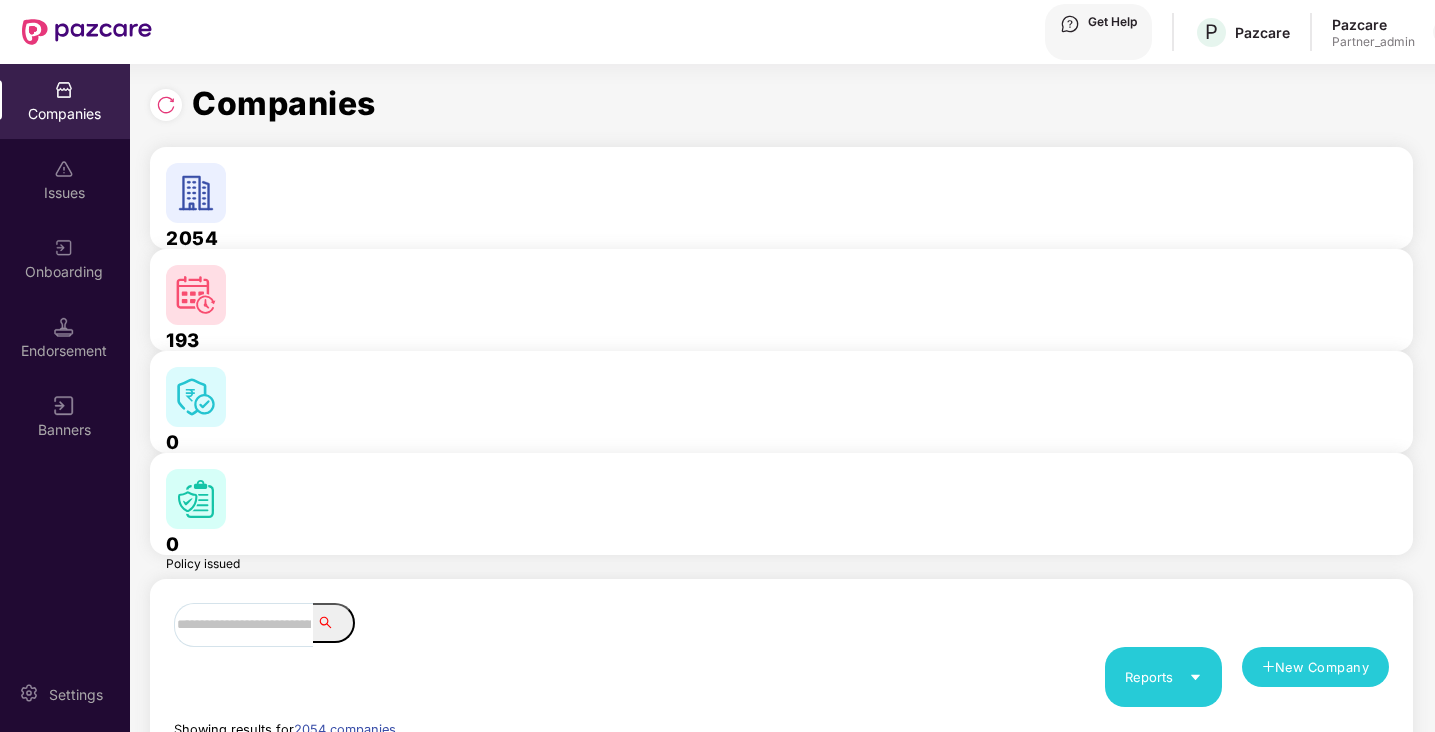 click at bounding box center [243, 625] 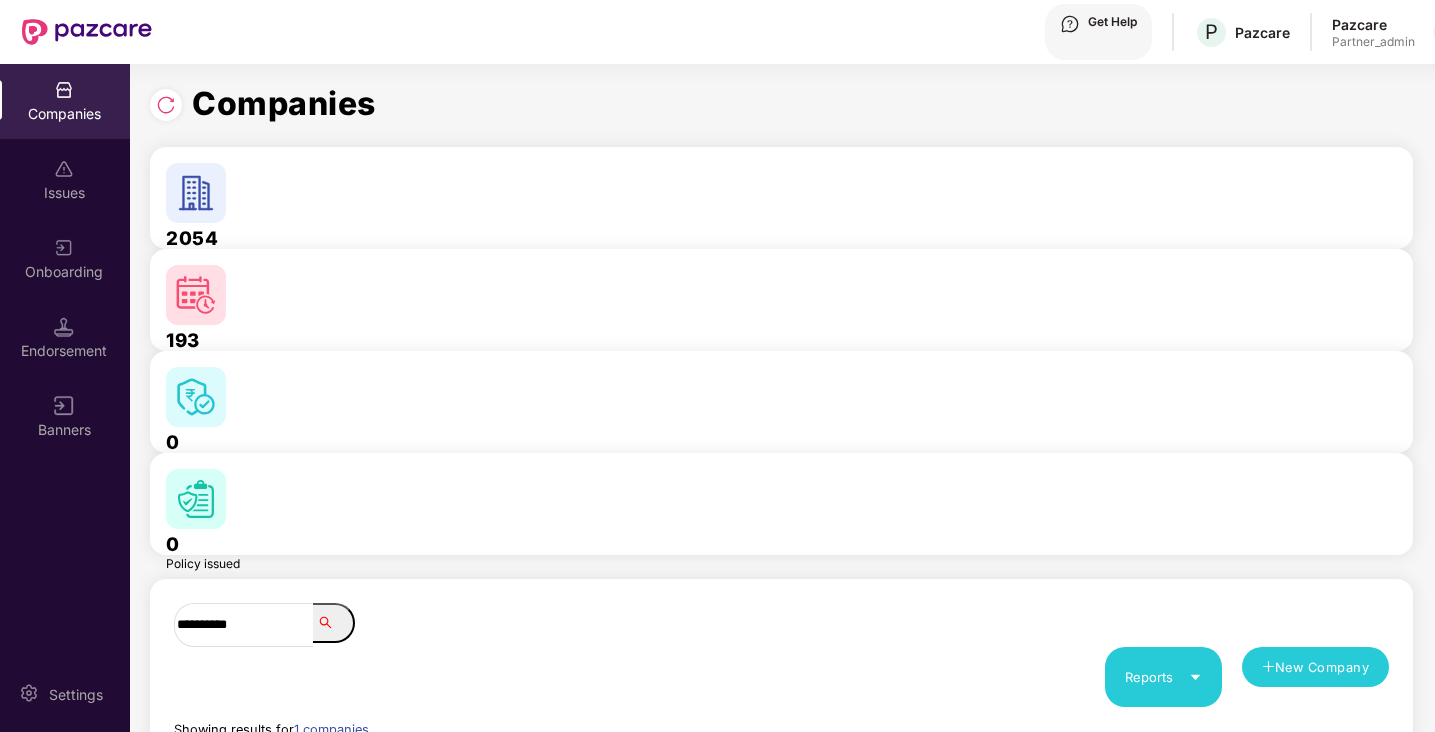 type on "**********" 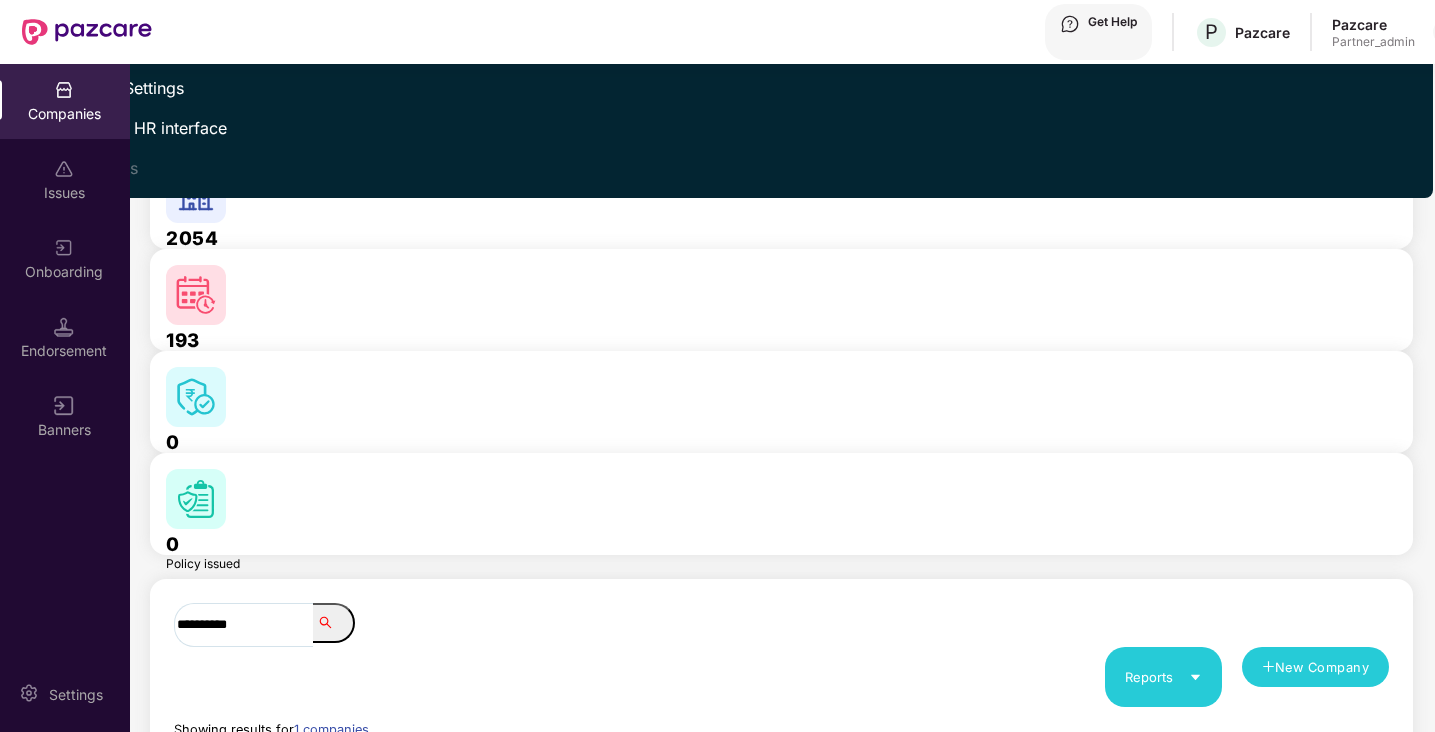 click on "Switch to HR interface" at bounding box center (125, 128) 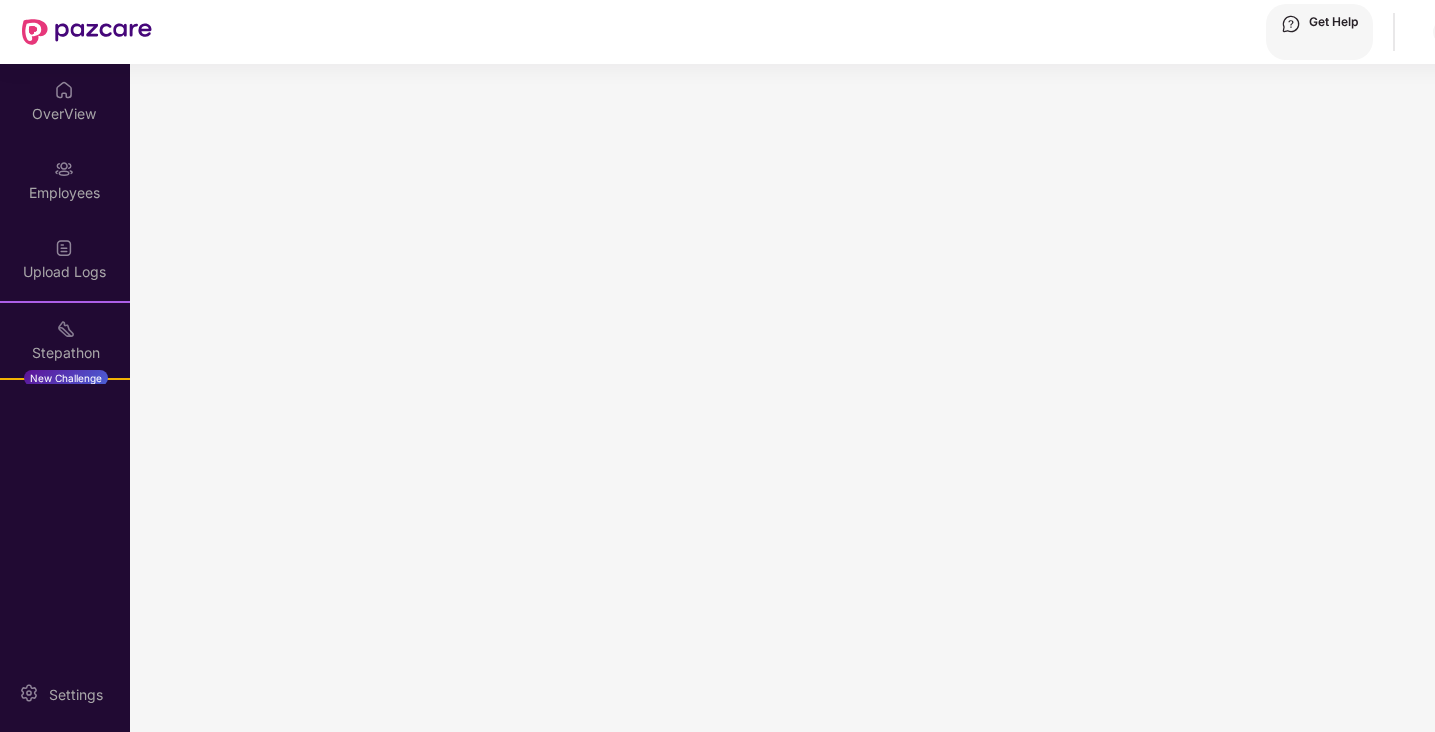 scroll, scrollTop: 0, scrollLeft: 0, axis: both 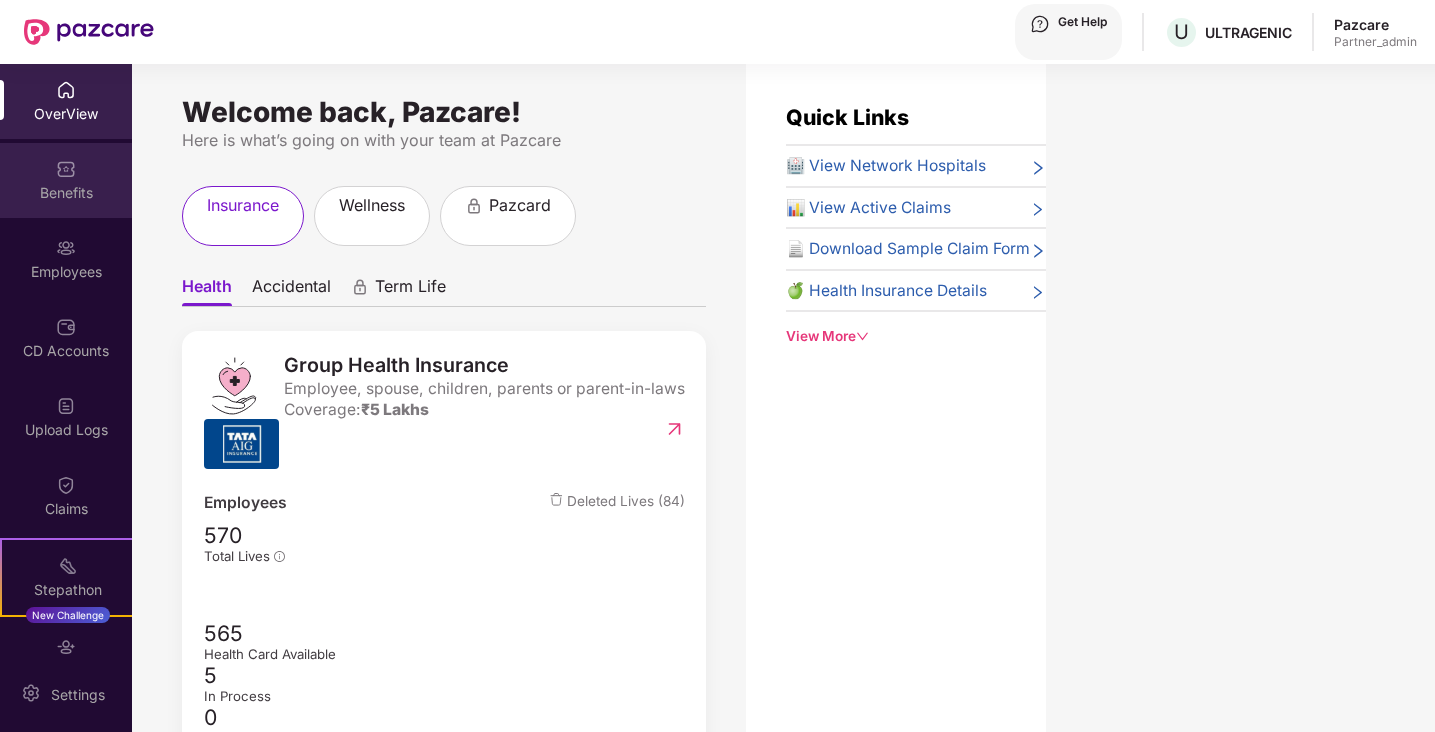 click on "Benefits" at bounding box center (66, 114) 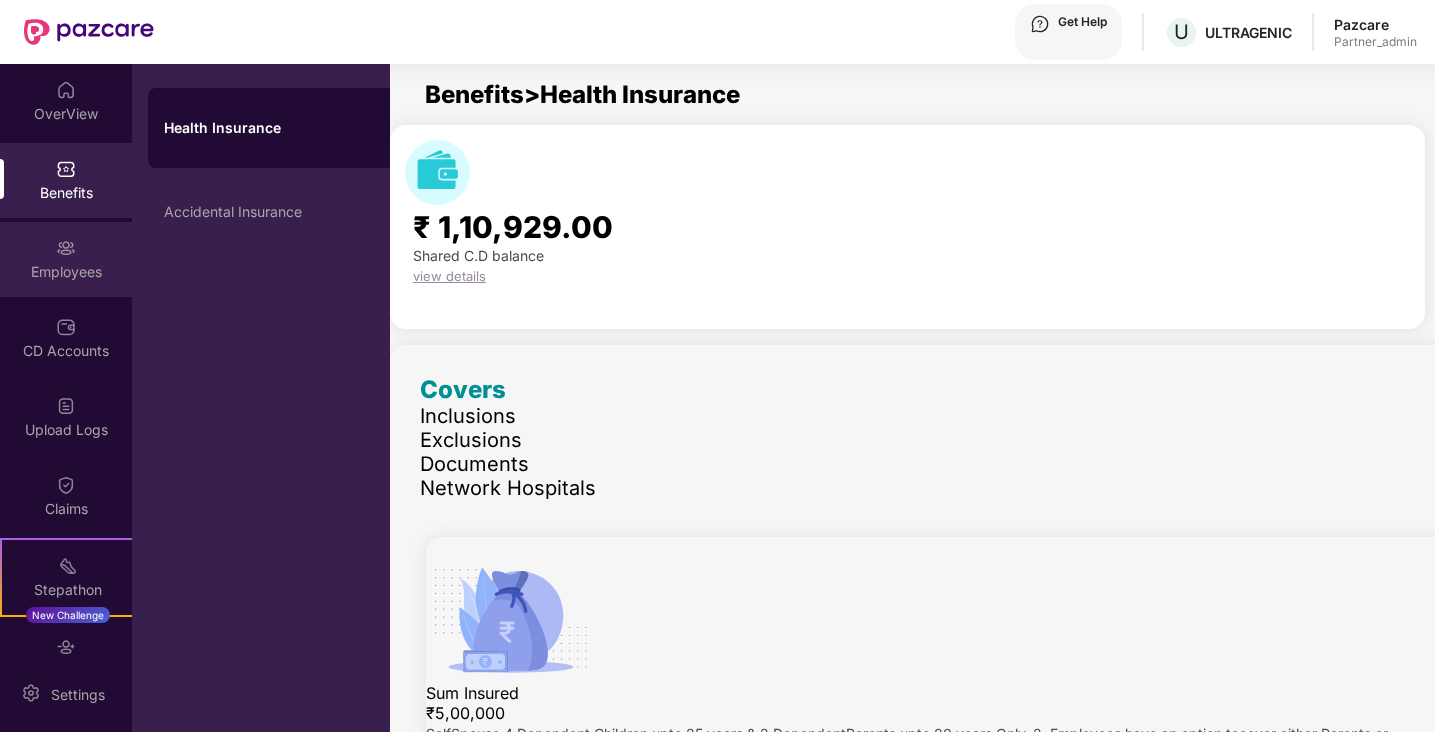 click on "Employees" at bounding box center (66, 259) 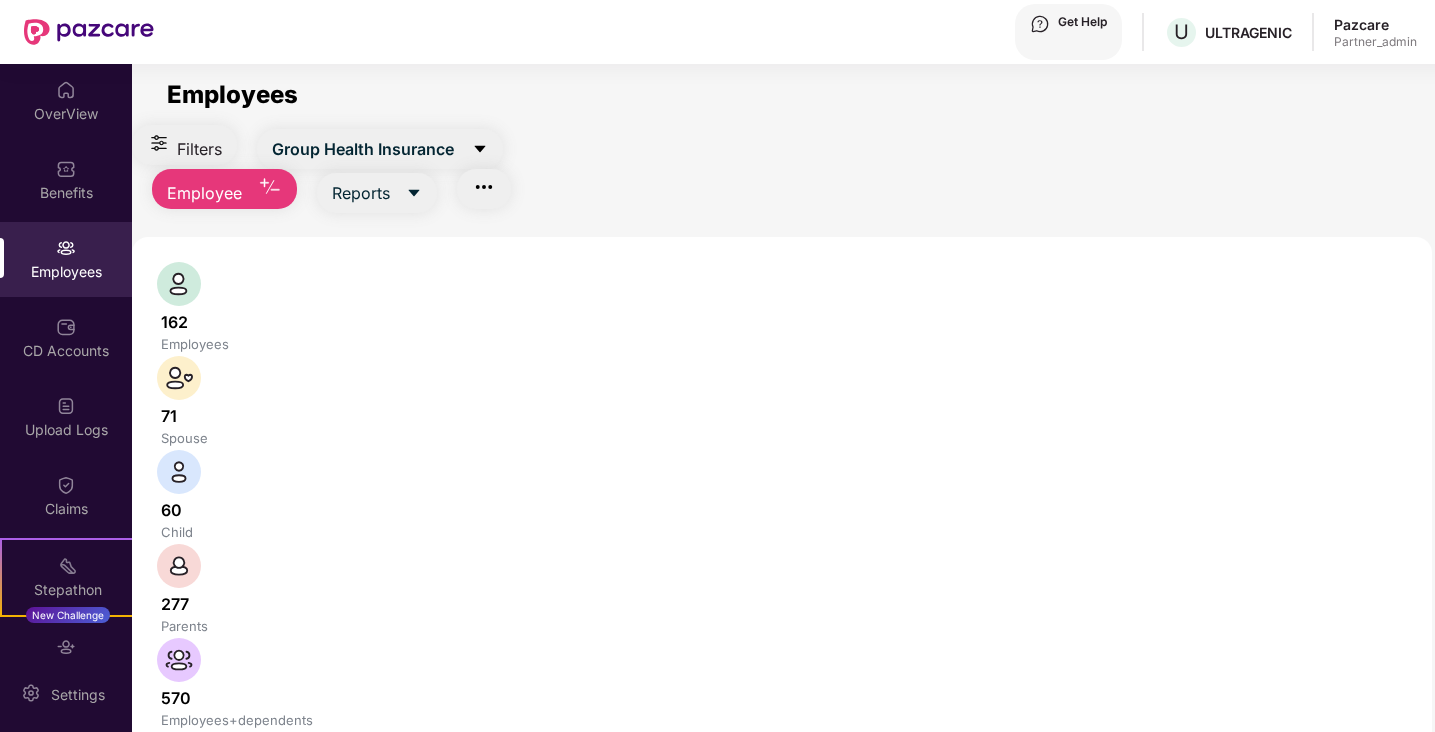 click at bounding box center (331, 776) 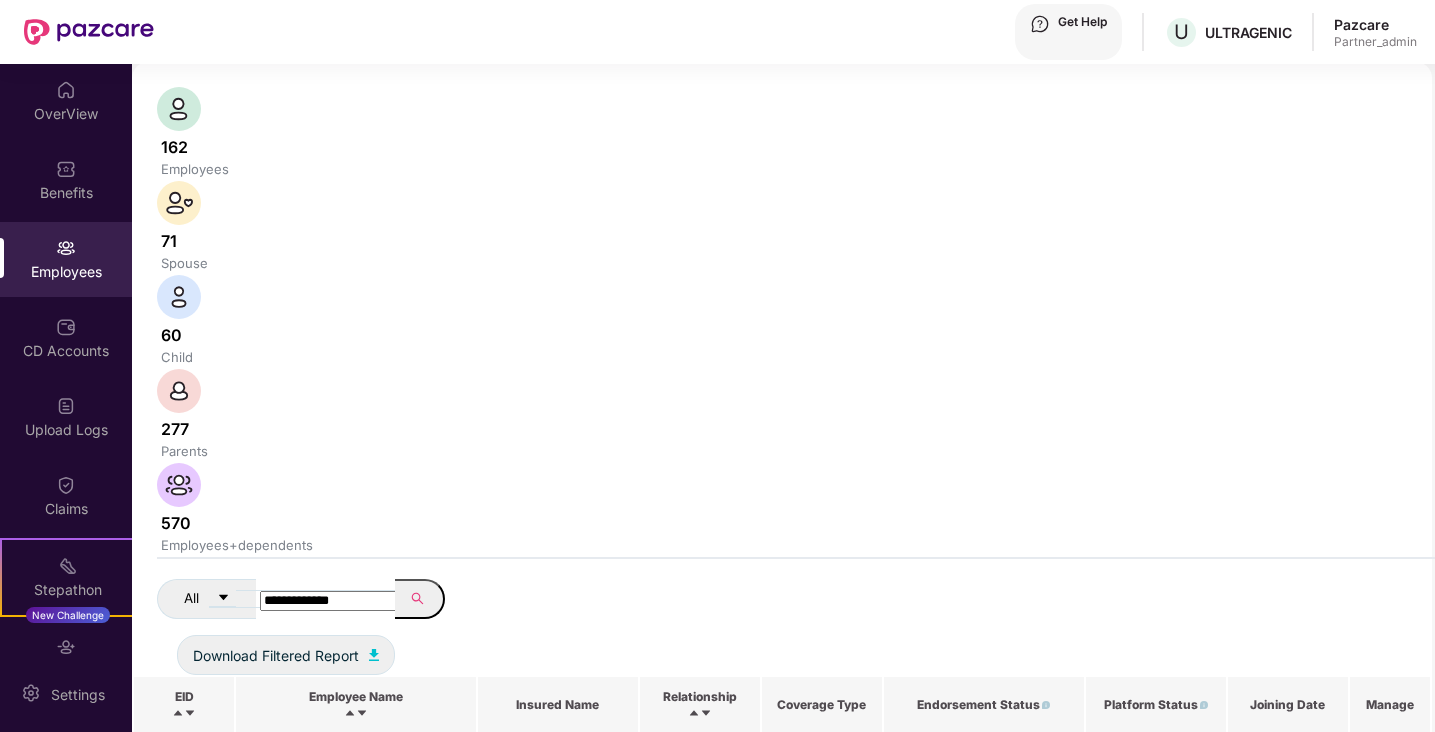 scroll, scrollTop: 174, scrollLeft: 0, axis: vertical 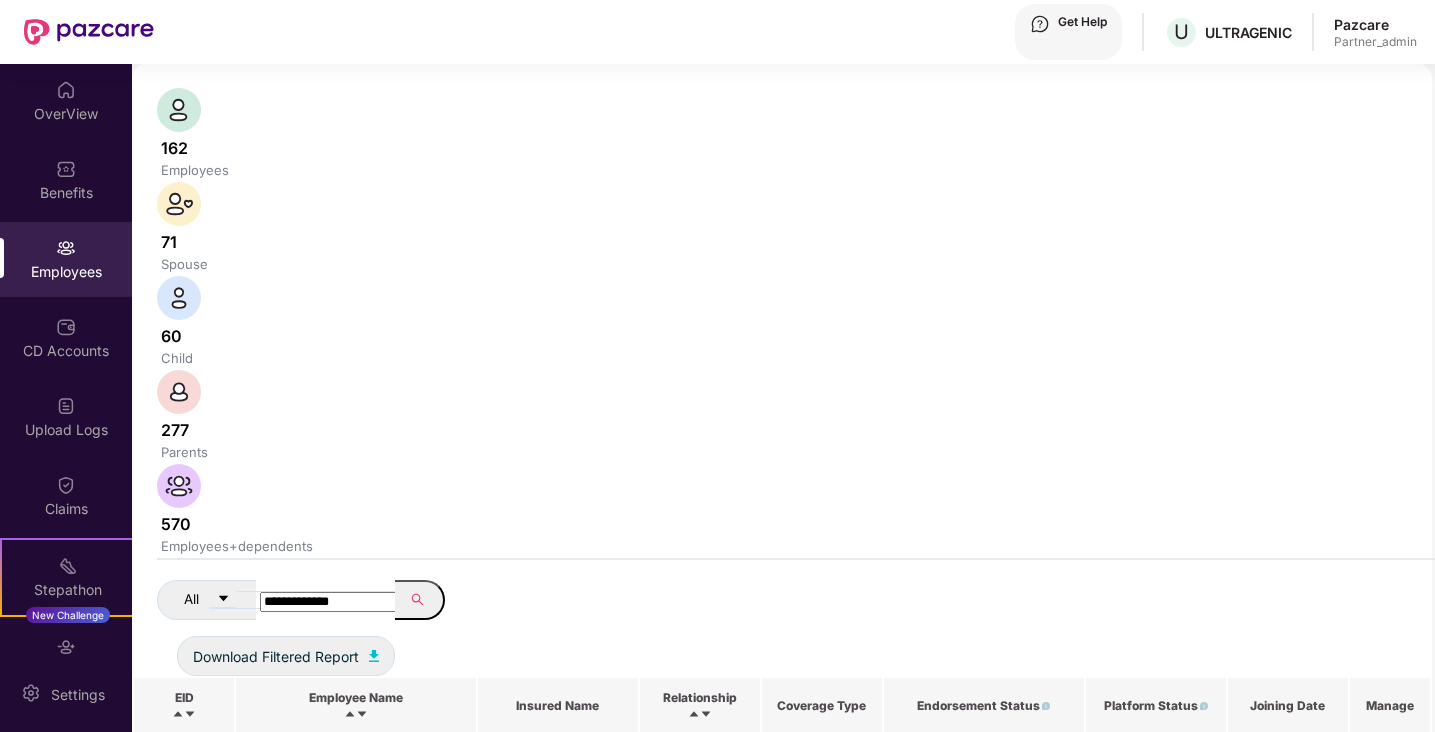 drag, startPoint x: 426, startPoint y: 164, endPoint x: 287, endPoint y: 168, distance: 139.05754 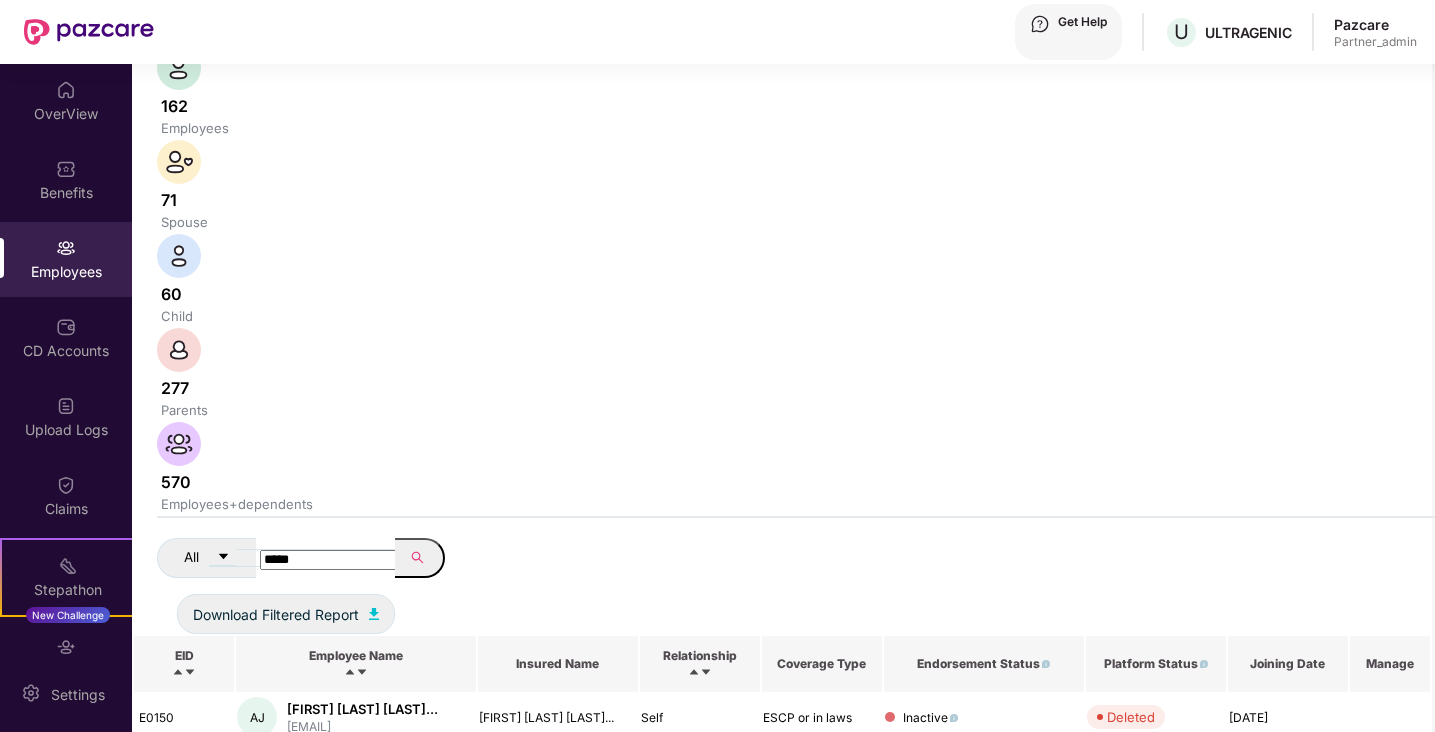 scroll, scrollTop: 212, scrollLeft: 0, axis: vertical 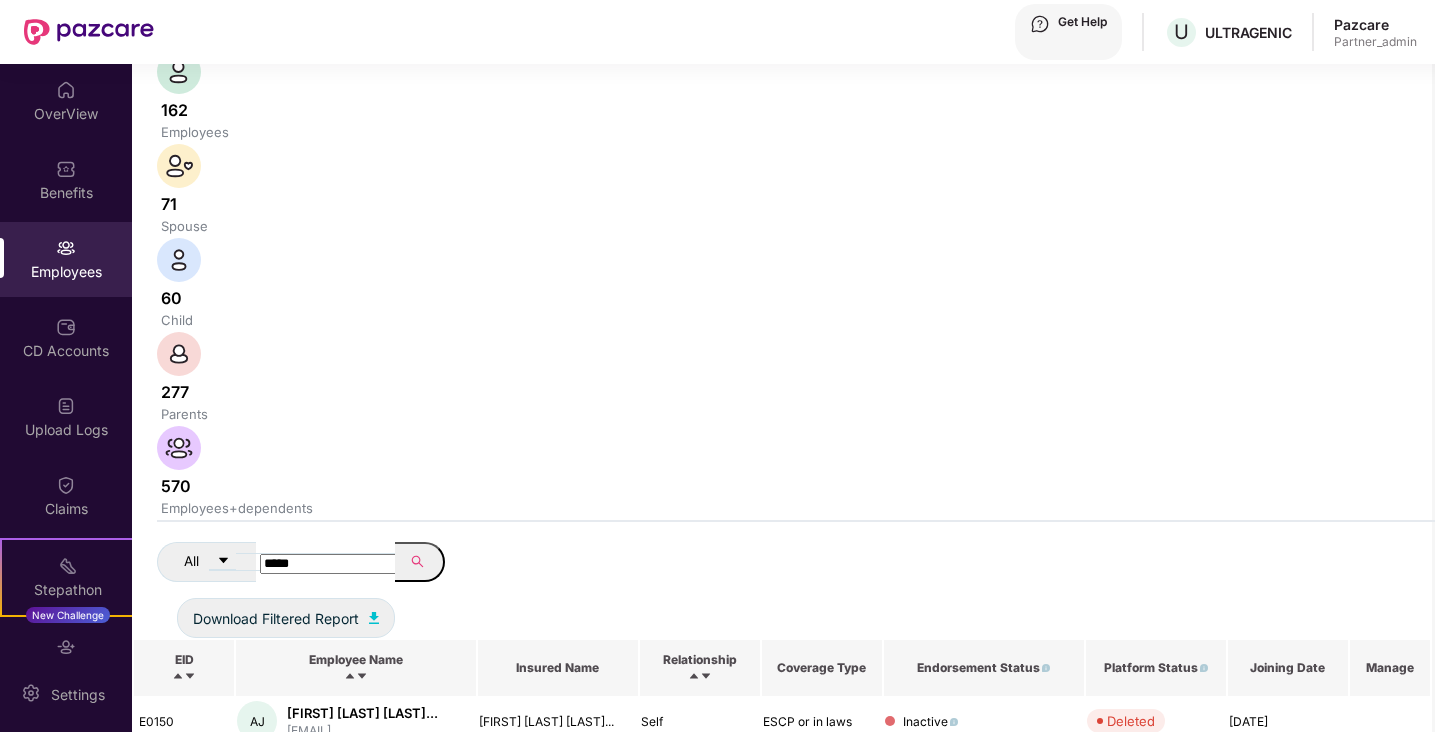 drag, startPoint x: 383, startPoint y: 130, endPoint x: 300, endPoint y: 130, distance: 83 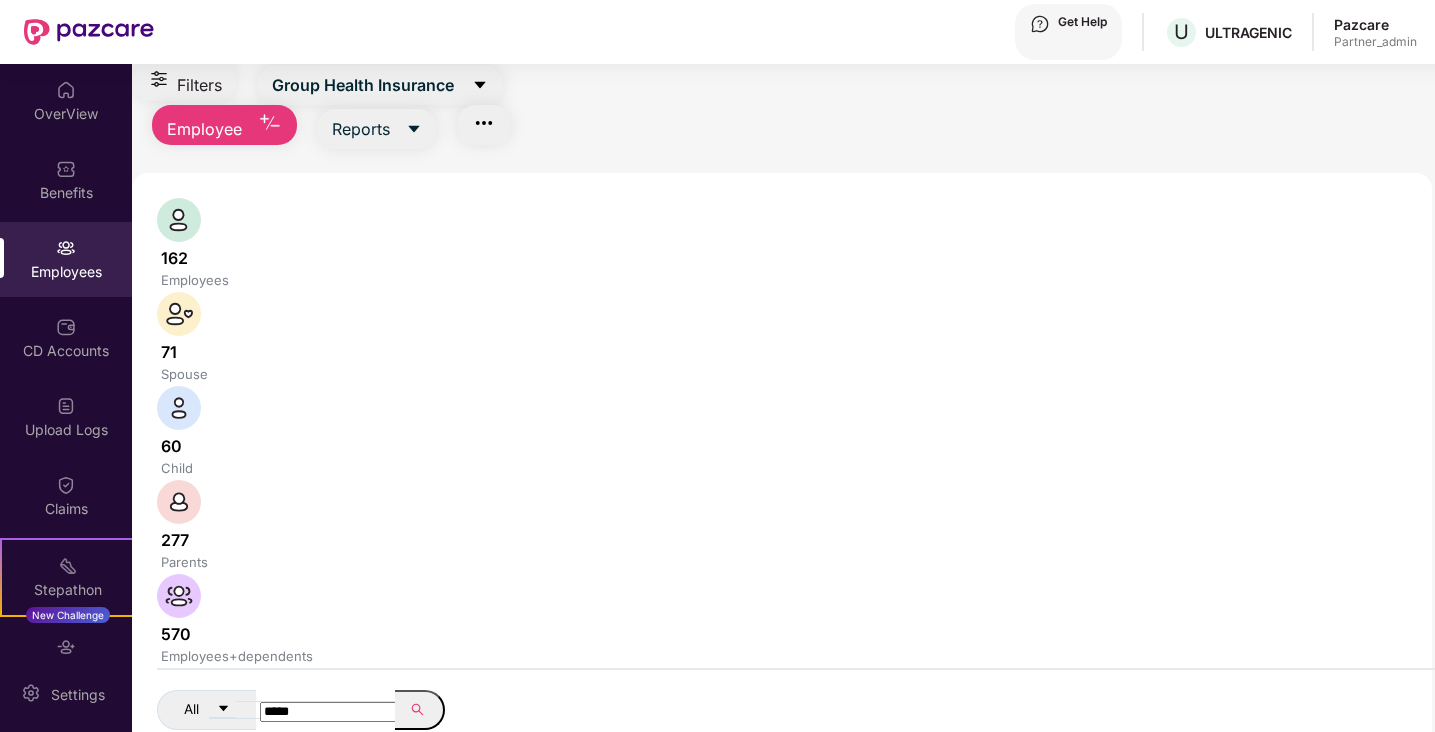 drag, startPoint x: 374, startPoint y: 272, endPoint x: 261, endPoint y: 275, distance: 113.03982 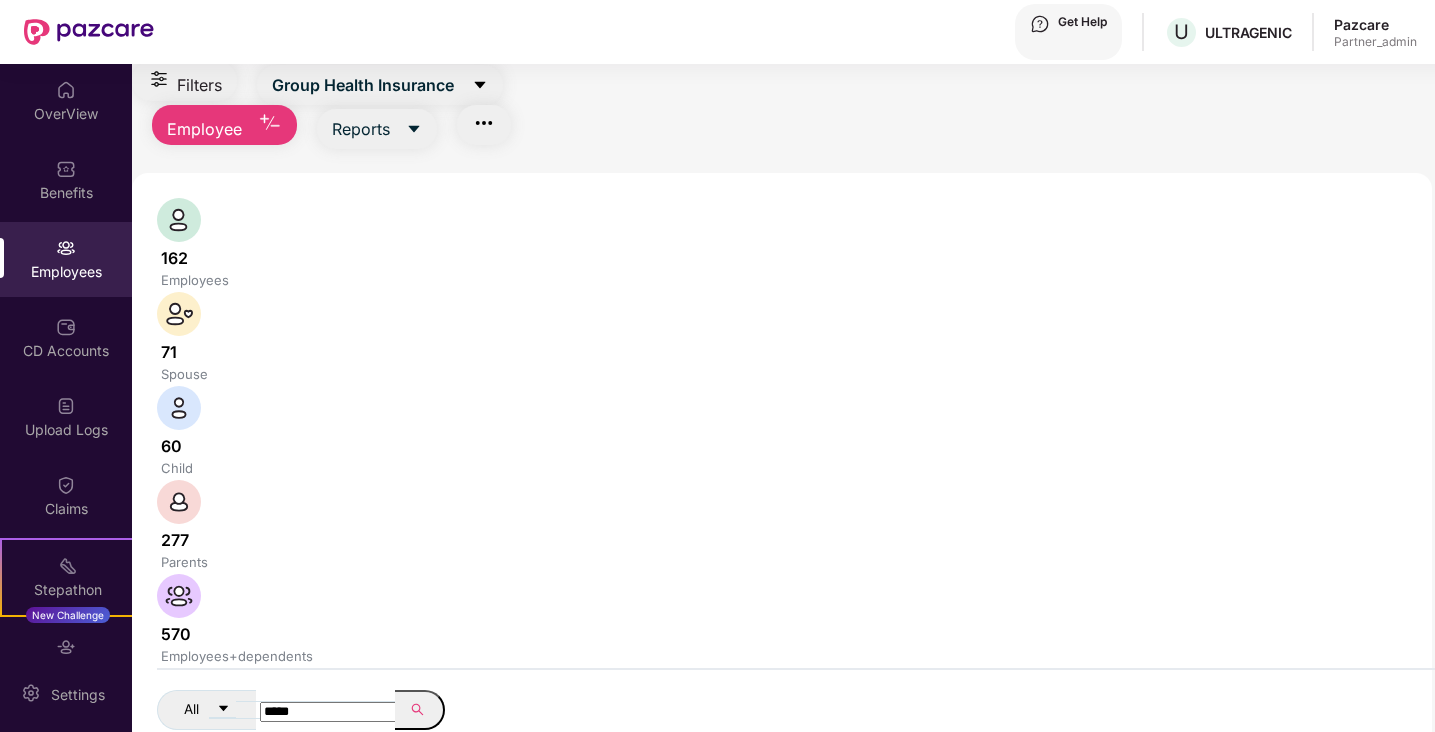 click on "Download Filtered Report" at bounding box center [276, 766] 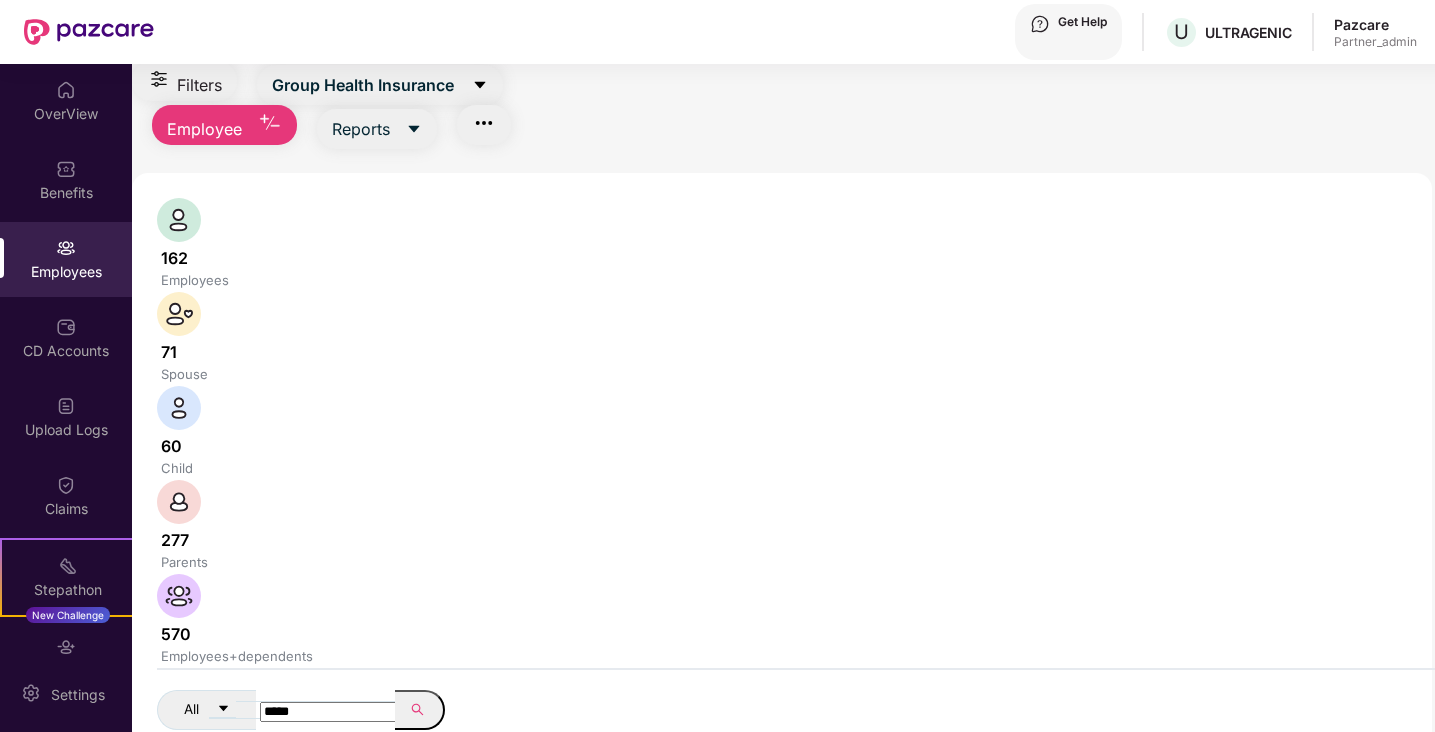 click at bounding box center [484, 123] 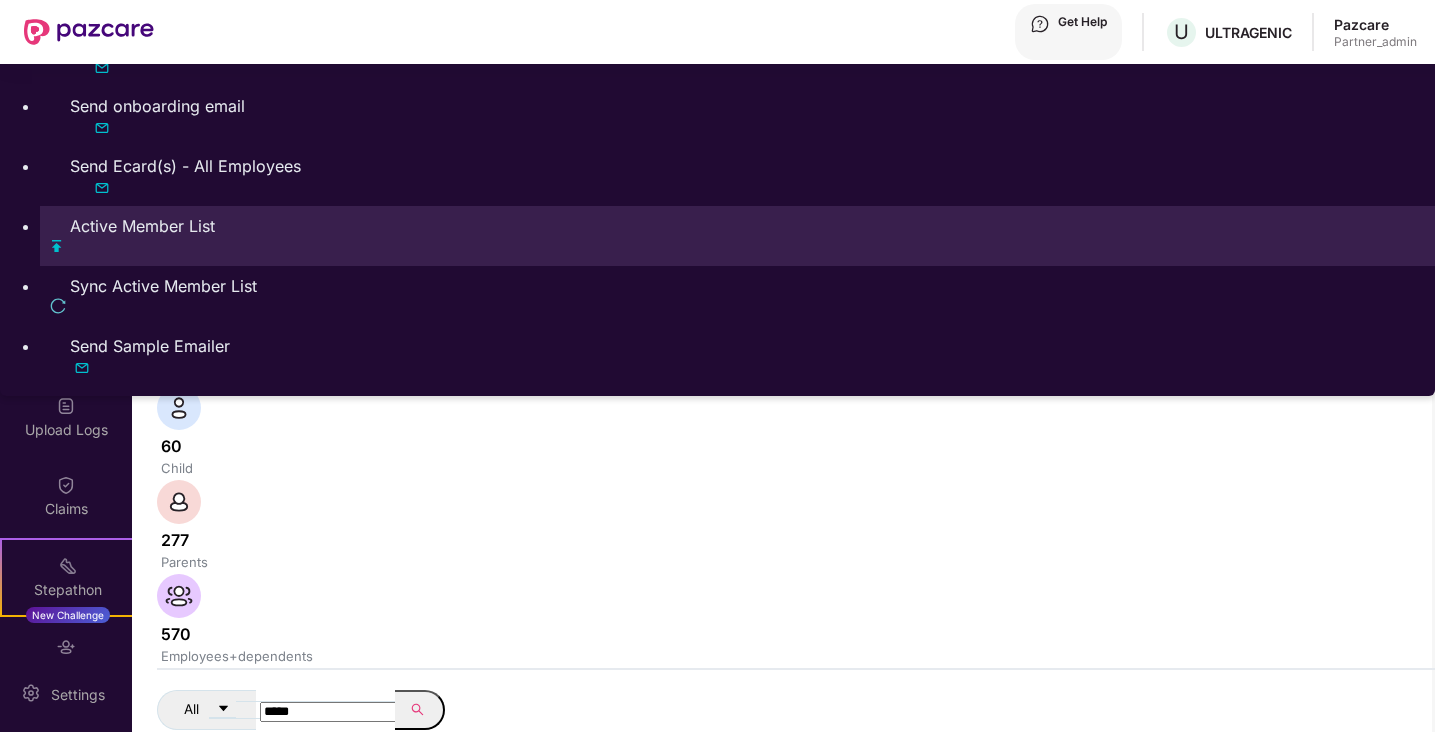 click on "Active Member List" at bounding box center (737, 236) 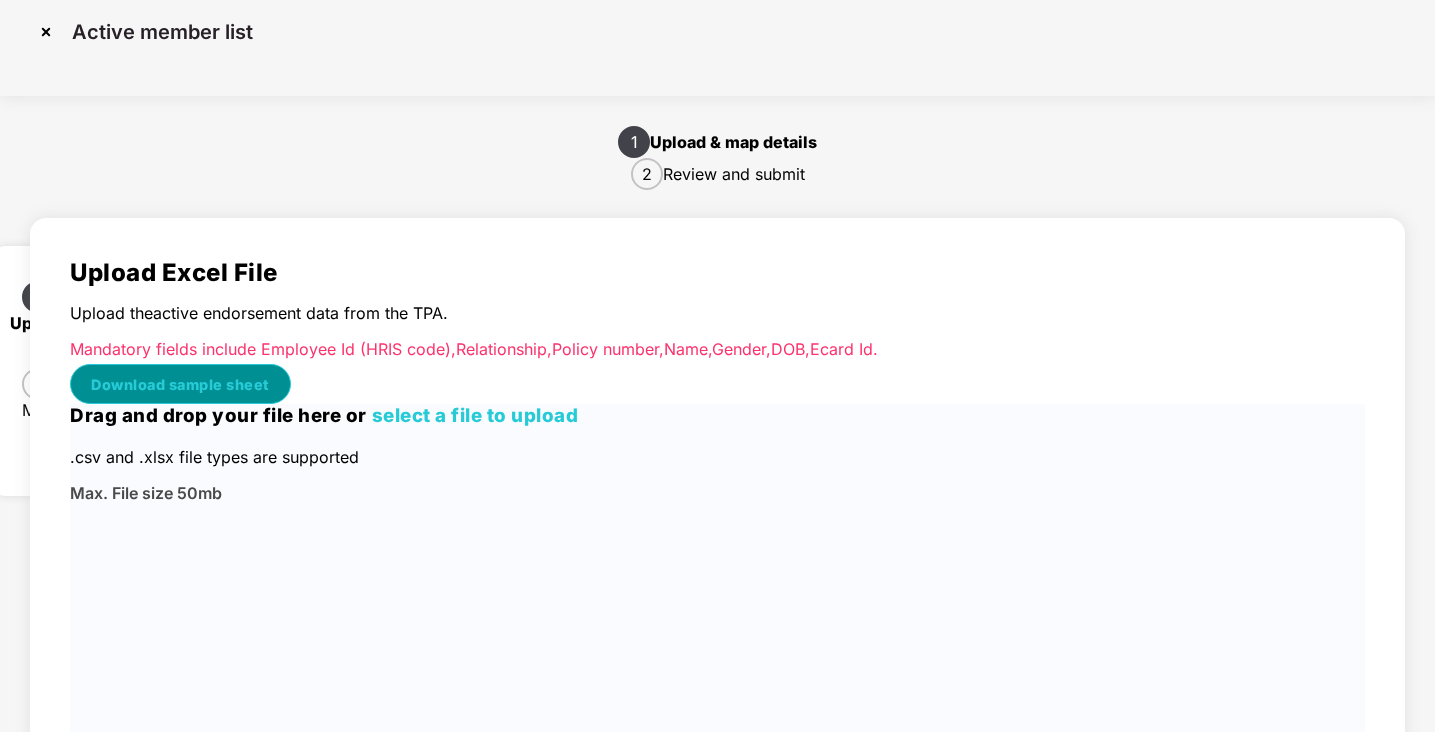 click on "Download sample sheet" at bounding box center [180, 384] 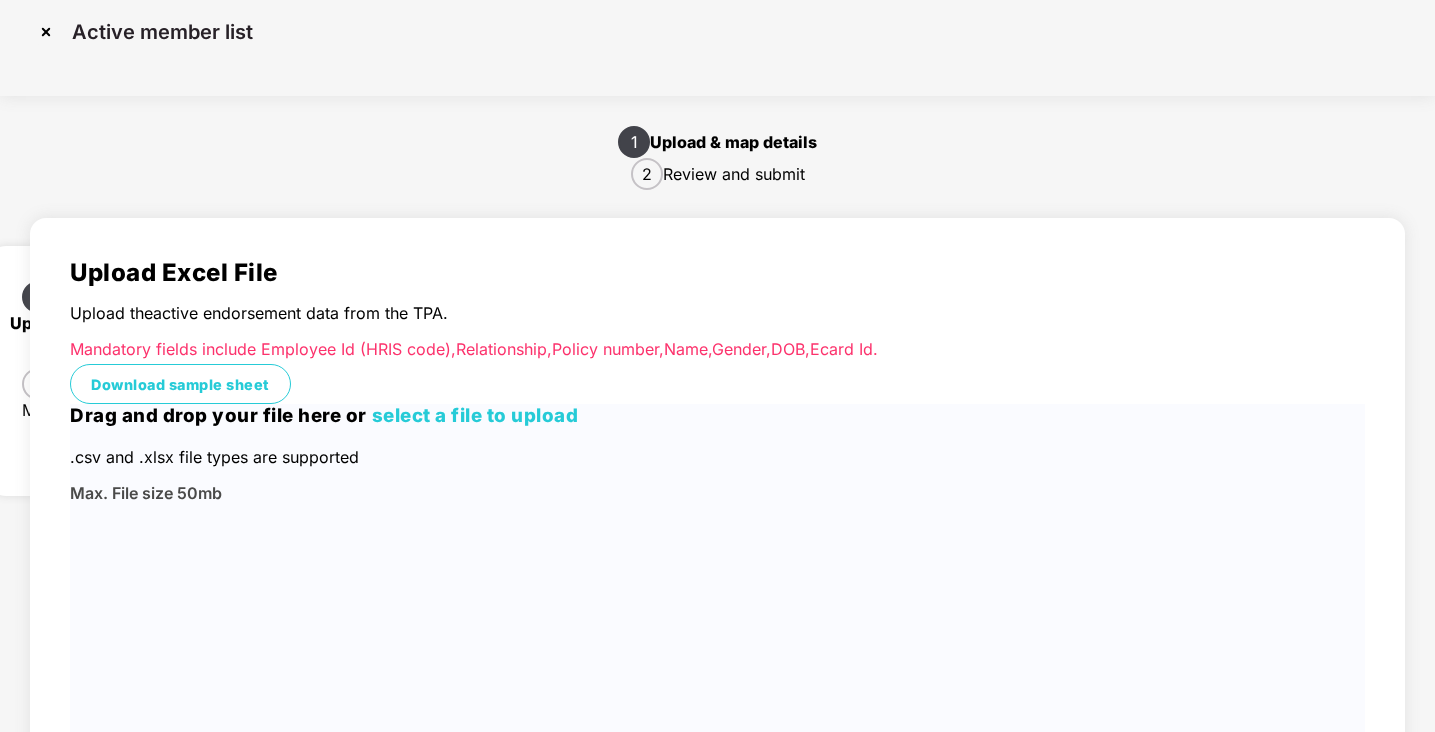 type 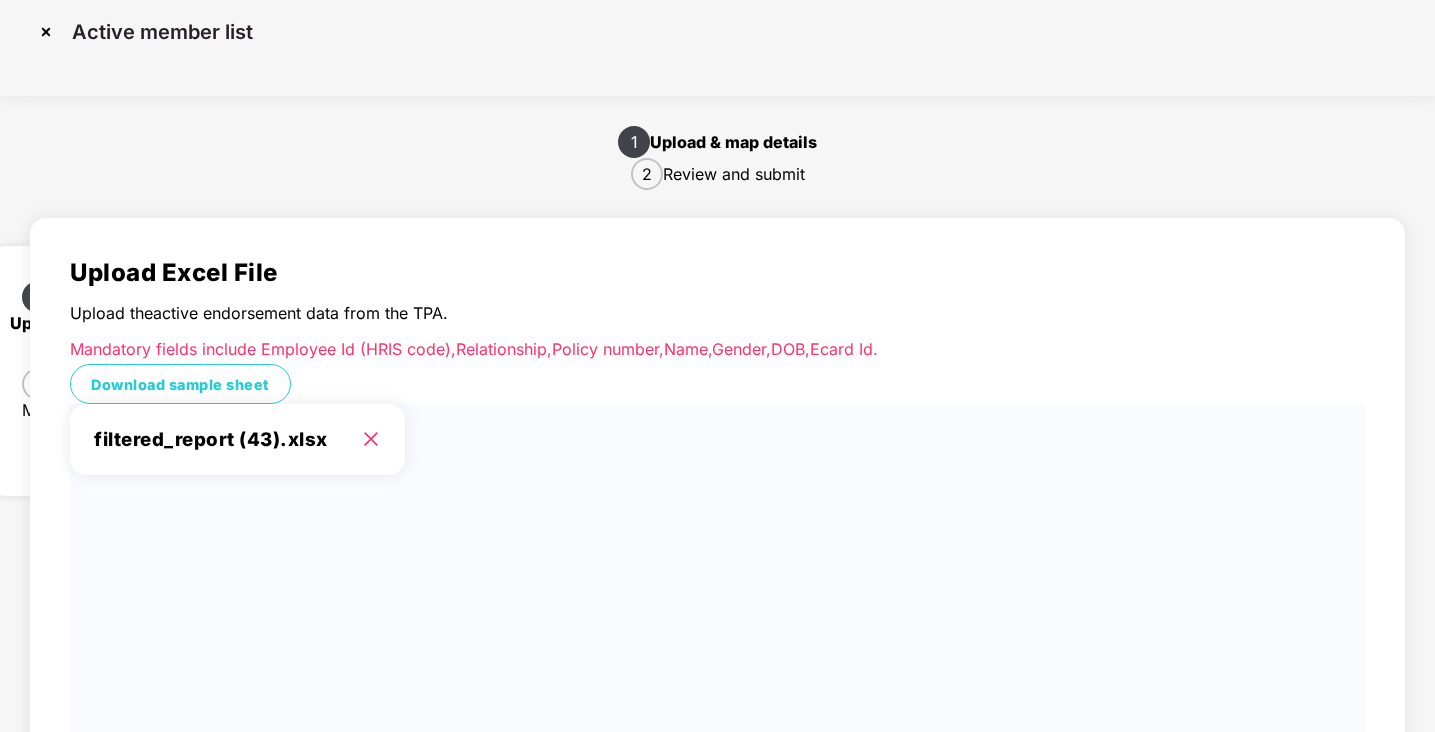 click at bounding box center [371, 439] 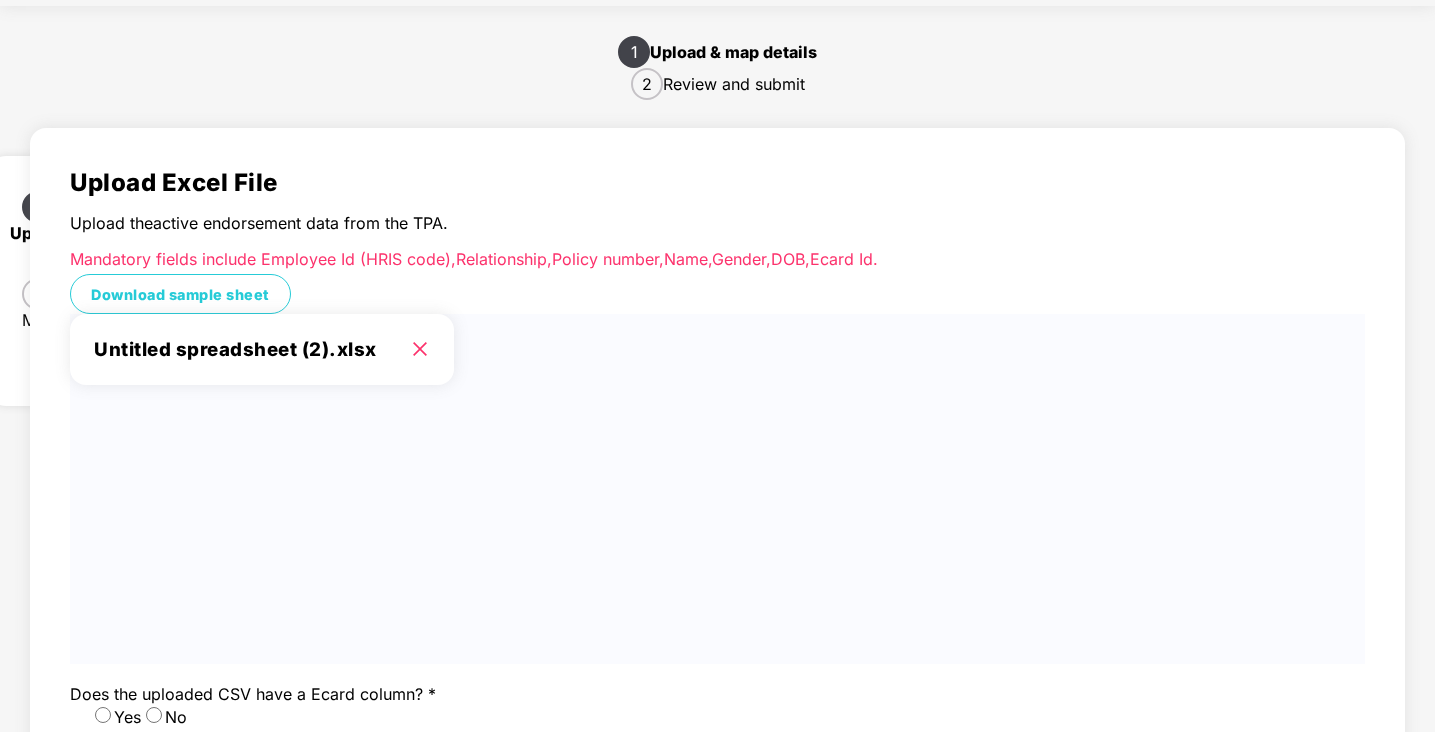 scroll, scrollTop: 94, scrollLeft: 0, axis: vertical 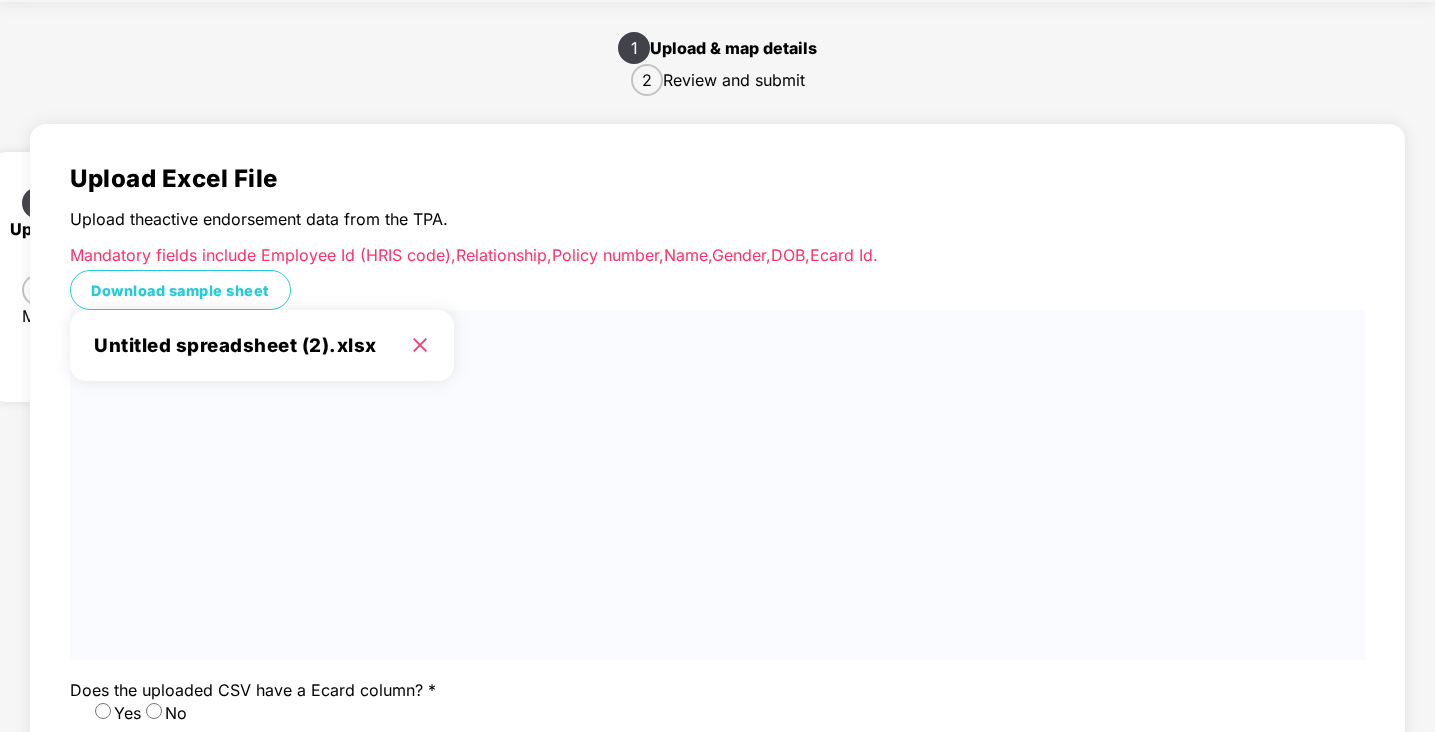 click on "Next" at bounding box center (90, 818) 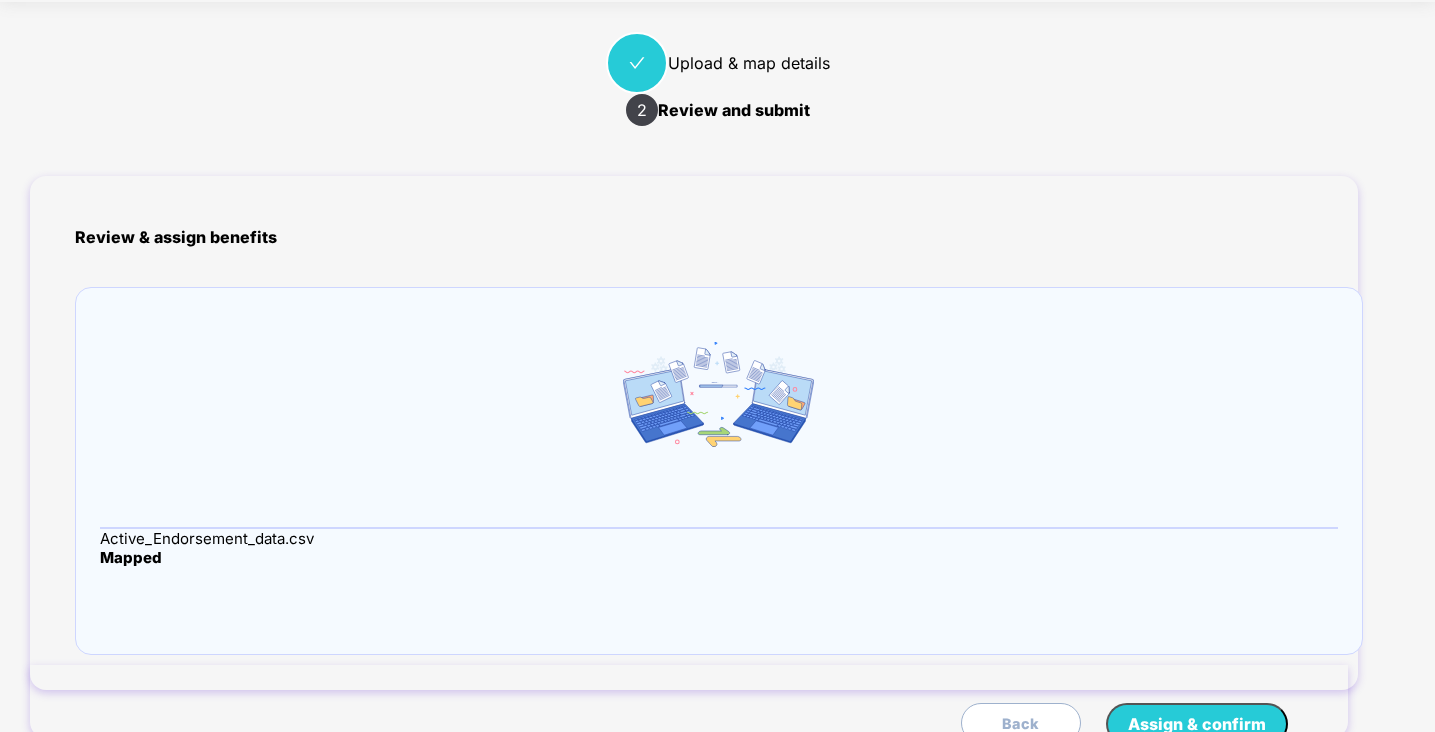 scroll, scrollTop: 0, scrollLeft: 0, axis: both 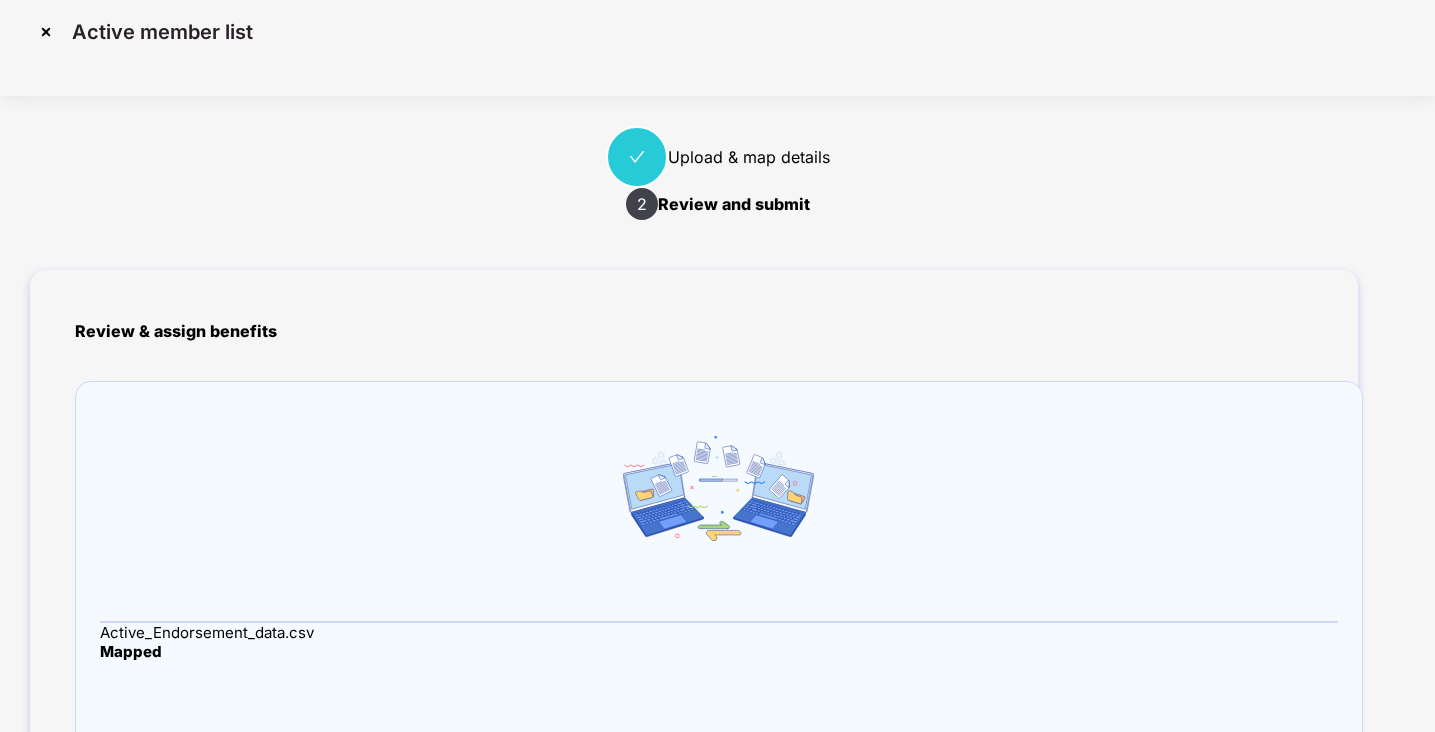 click on "Assign & confirm" at bounding box center [1197, 818] 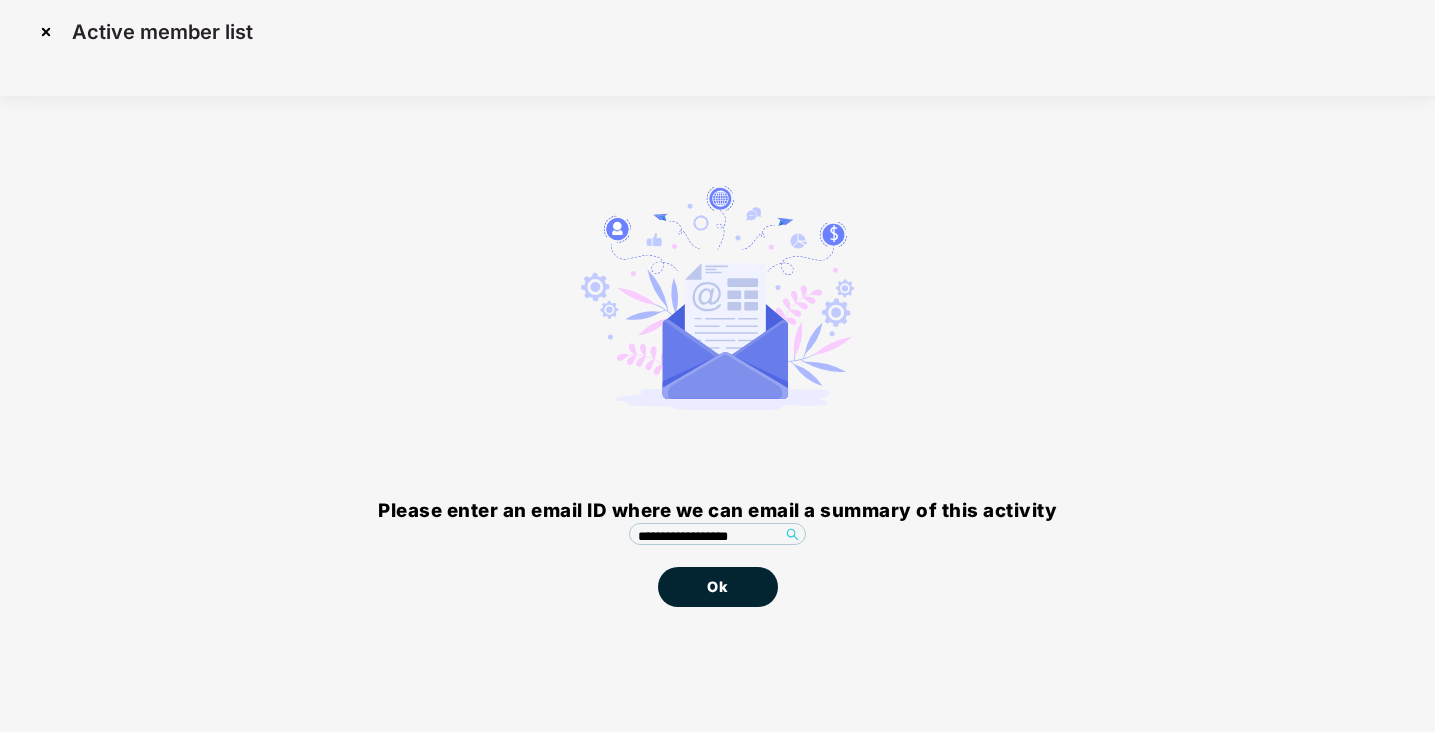click on "Ok" at bounding box center [718, 587] 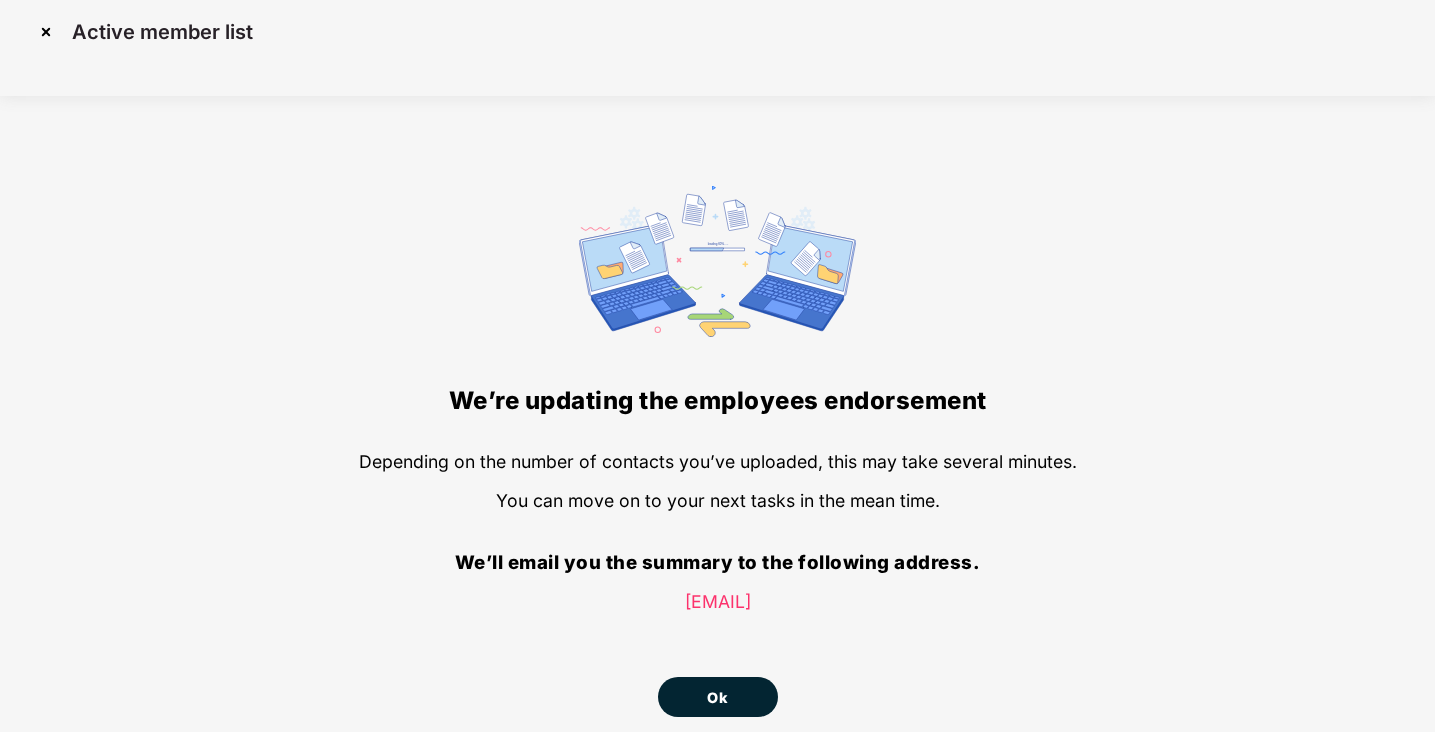 click on "Ok" at bounding box center [718, 697] 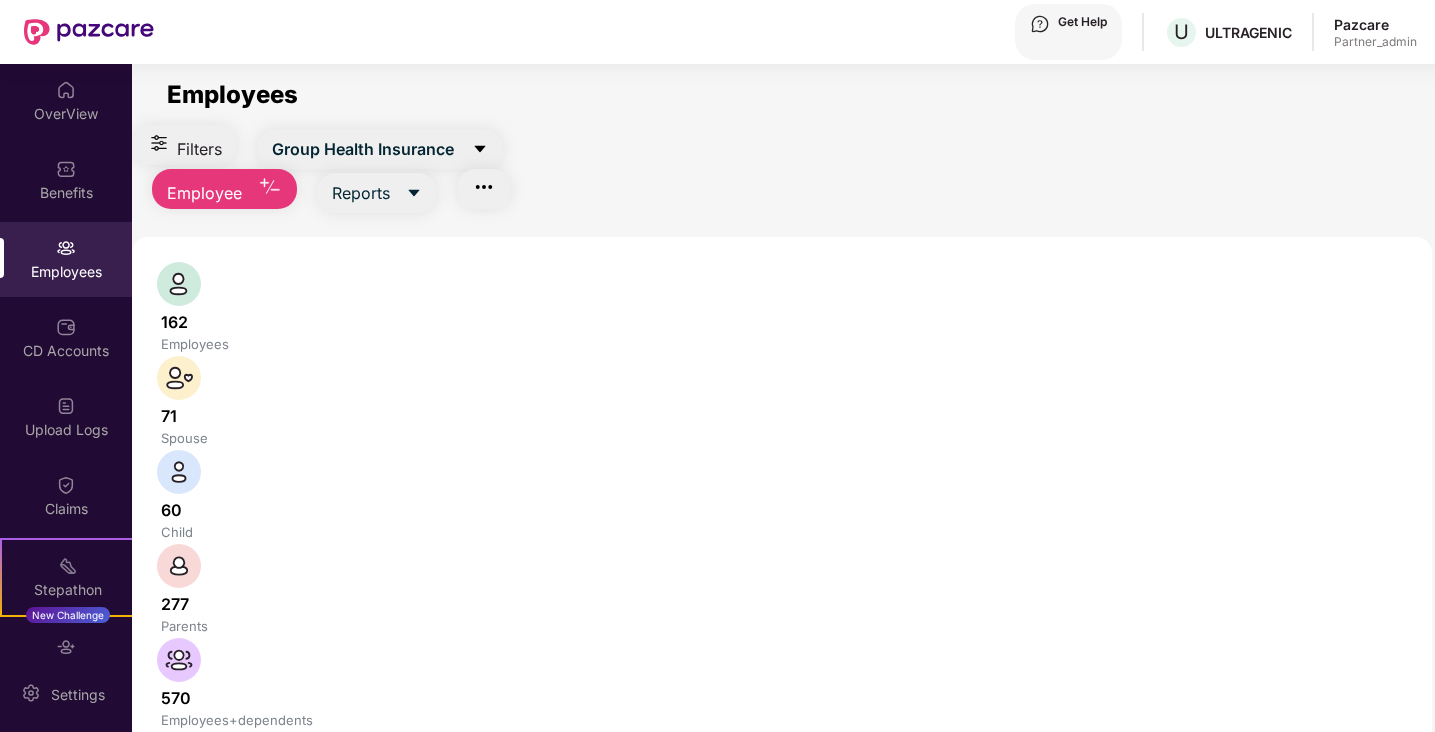 click at bounding box center [331, 776] 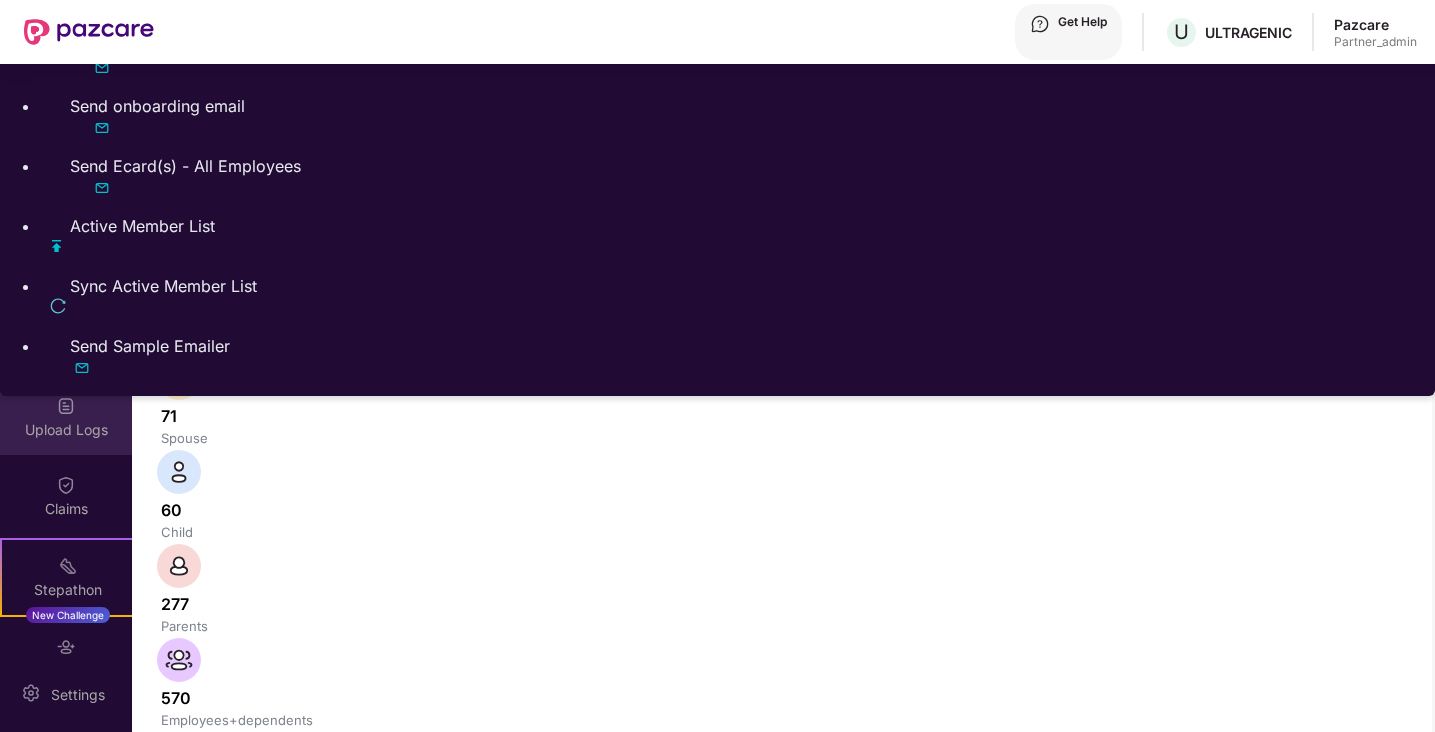 click at bounding box center (66, 90) 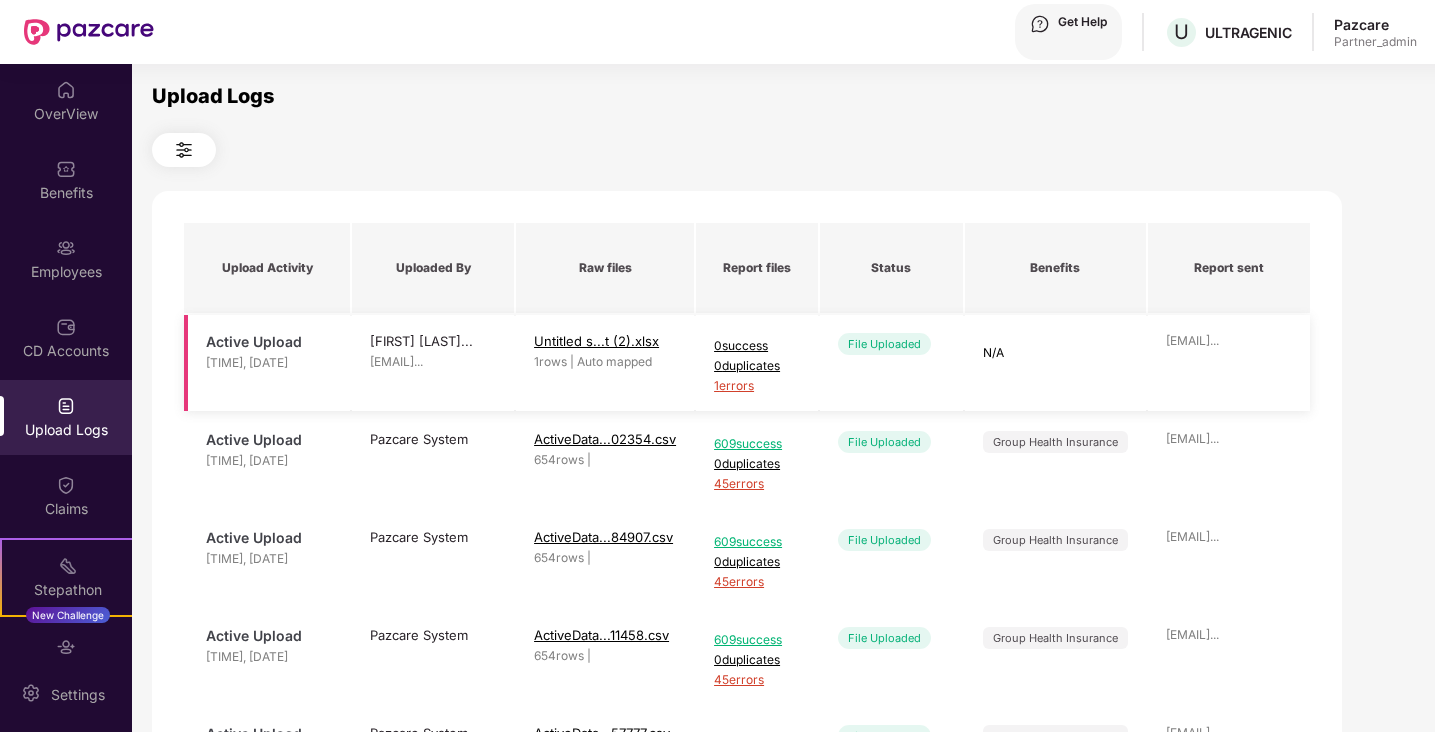 click on "1  errors" at bounding box center (757, 385) 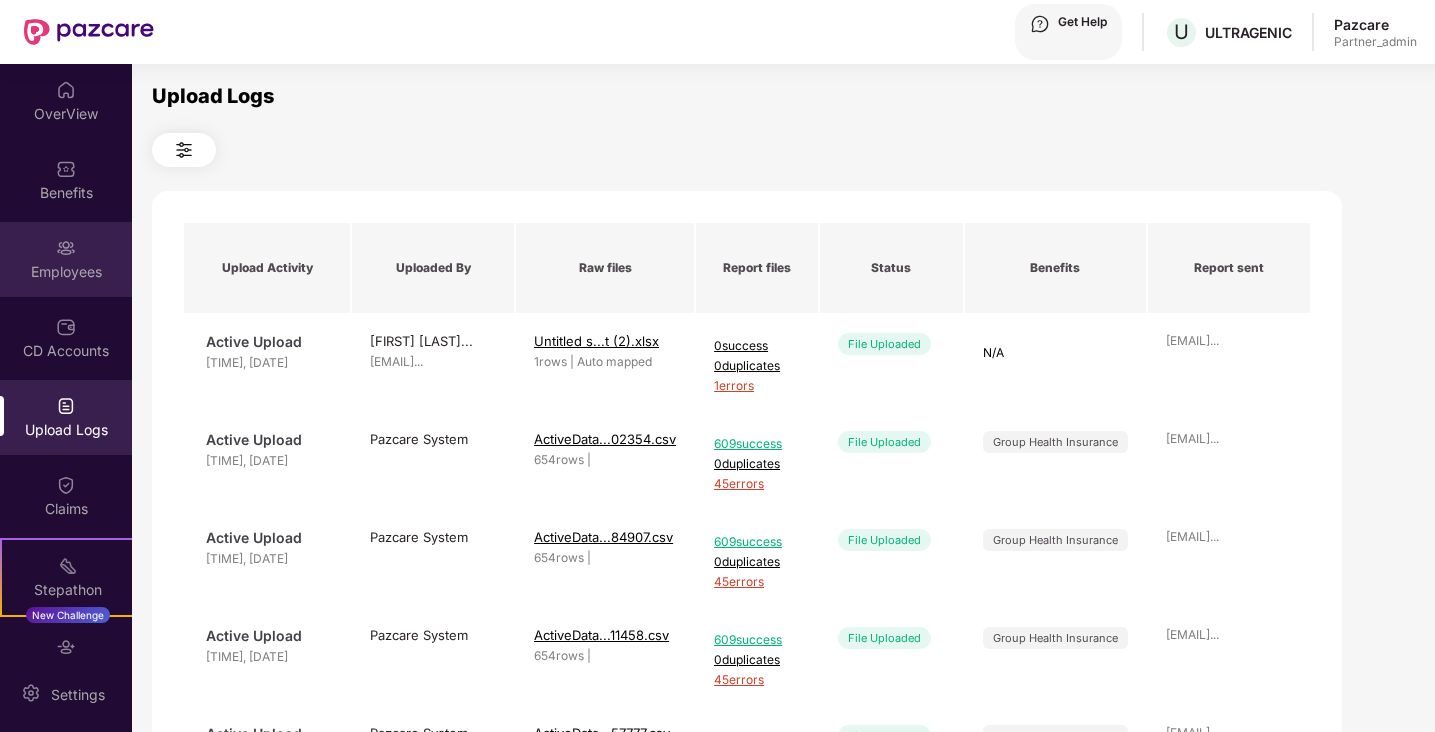 click on "Employees" at bounding box center (66, 114) 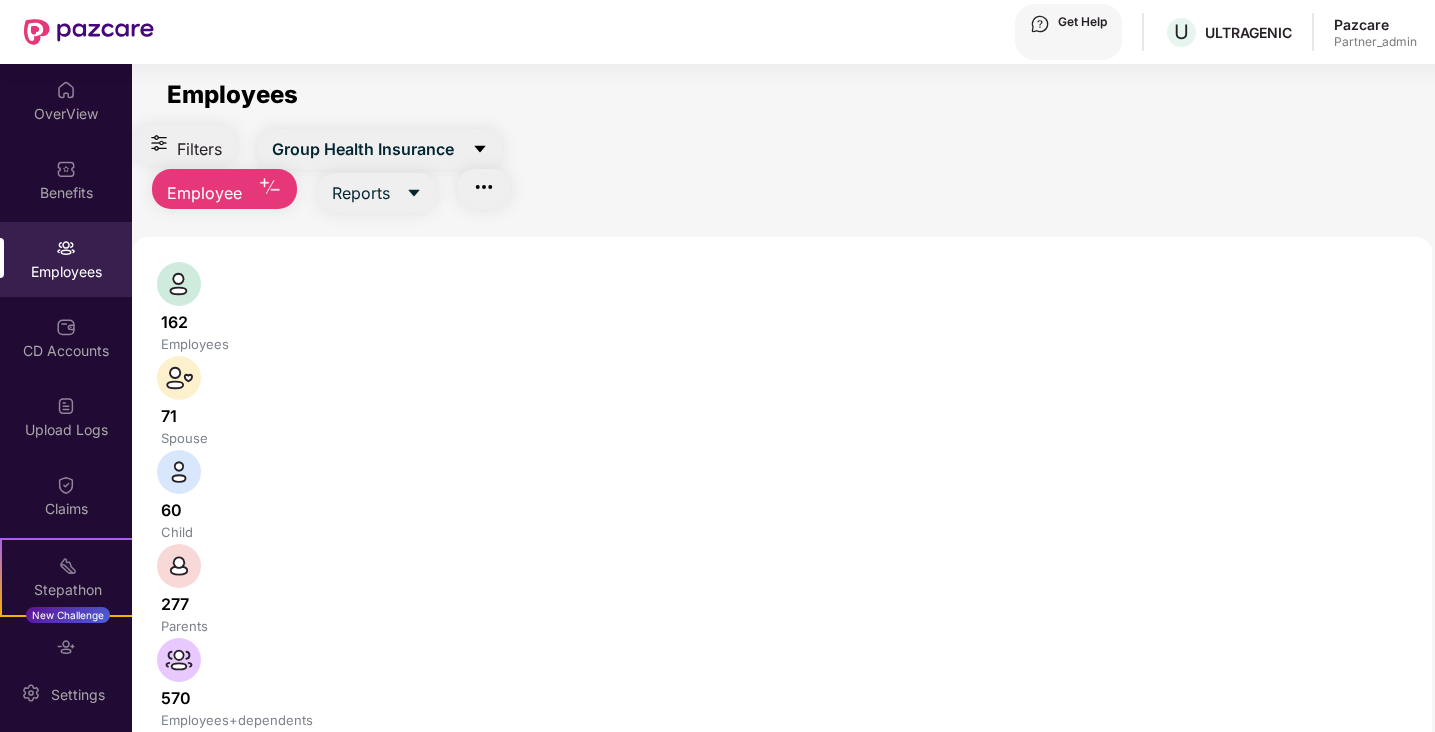 click on "Employee" at bounding box center (363, 149) 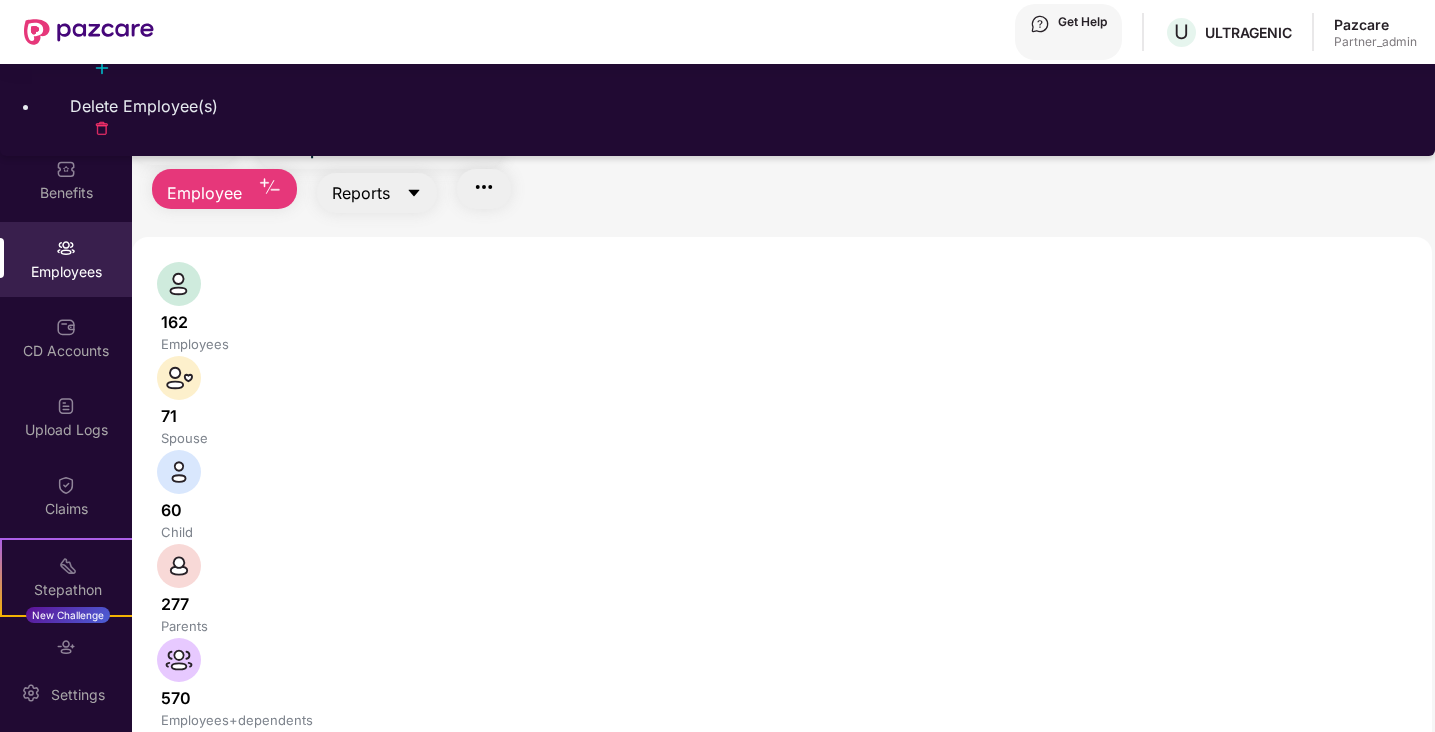click on "Reports" at bounding box center [363, 149] 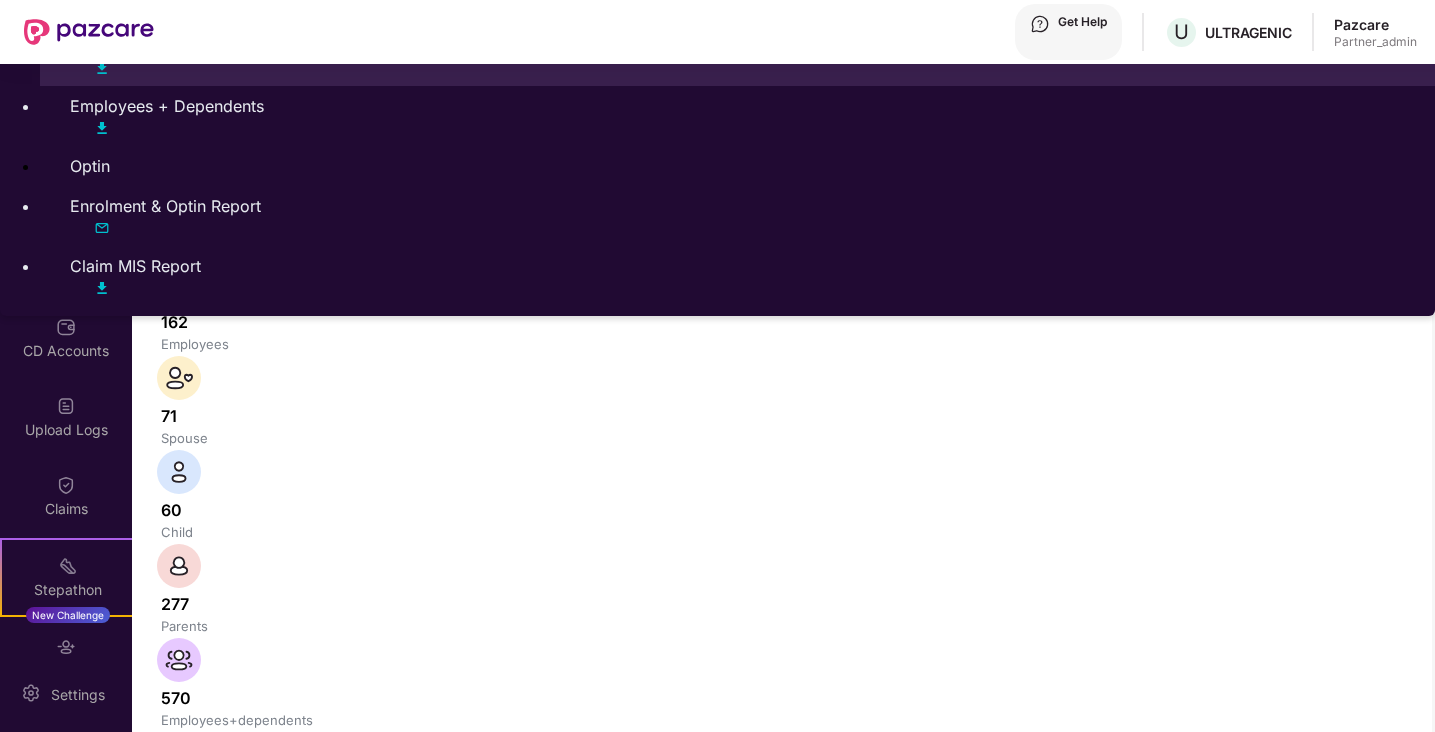 click on "All Employees" at bounding box center [737, 46] 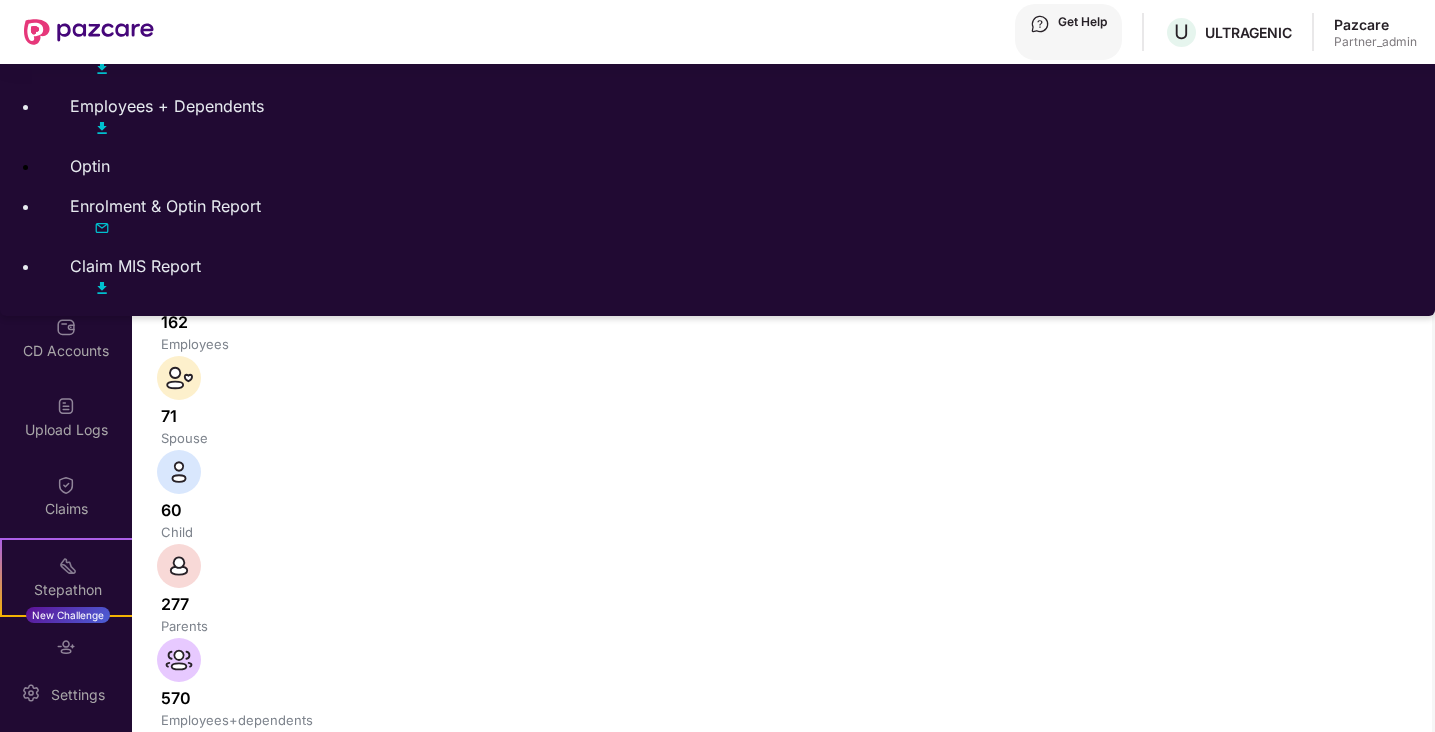 click on "Generating Report Hang on! Your report generation is in progress. We request you to wait for few minutes." at bounding box center (717, 873) 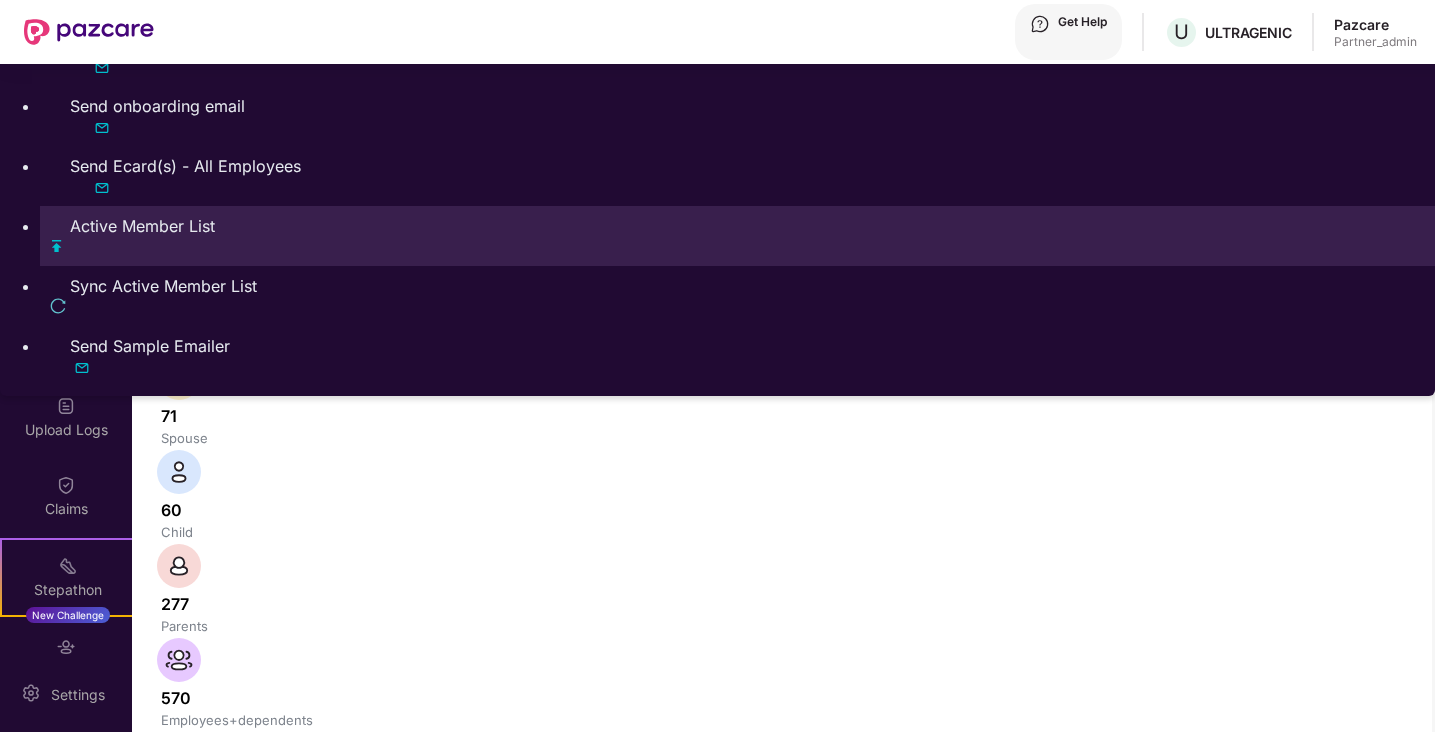 click on "Active Member List" at bounding box center [737, 236] 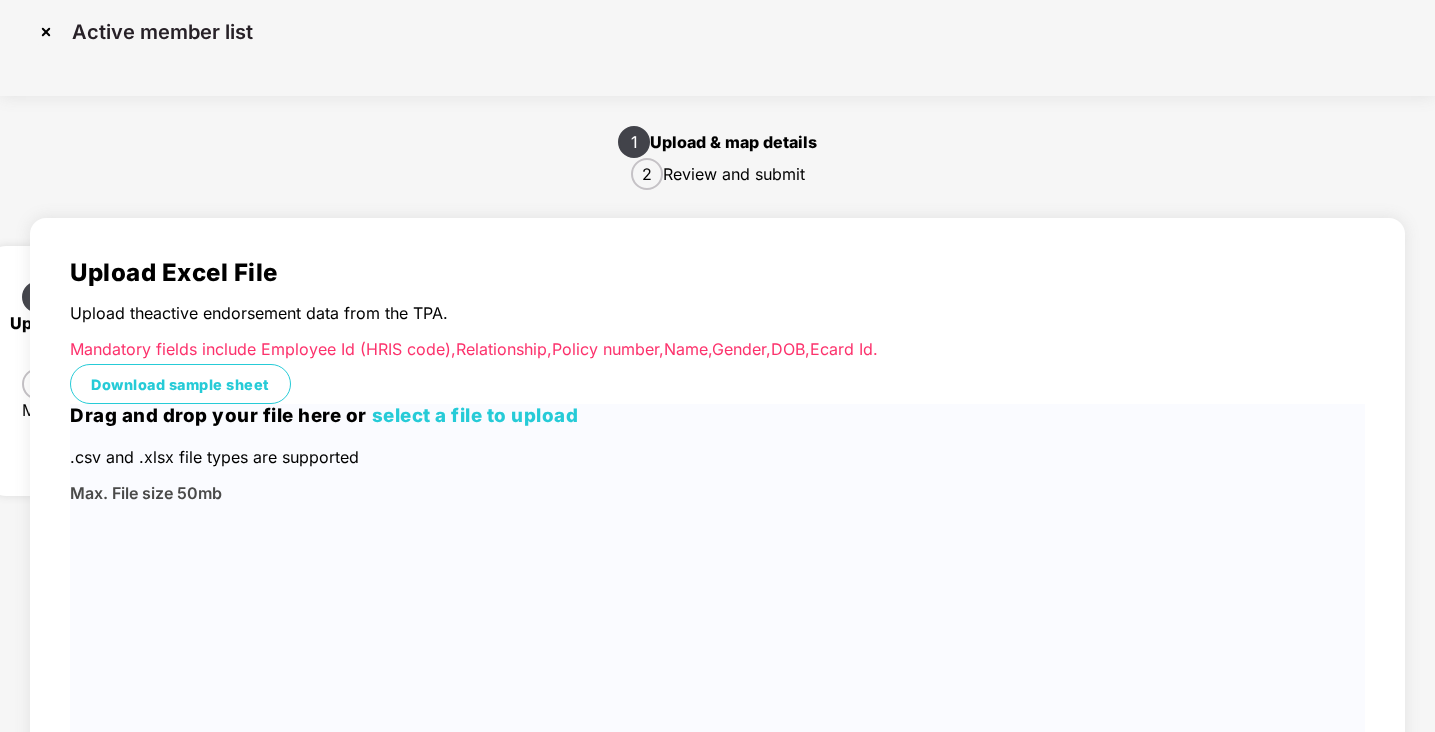 click on "select a file to upload" at bounding box center [475, 415] 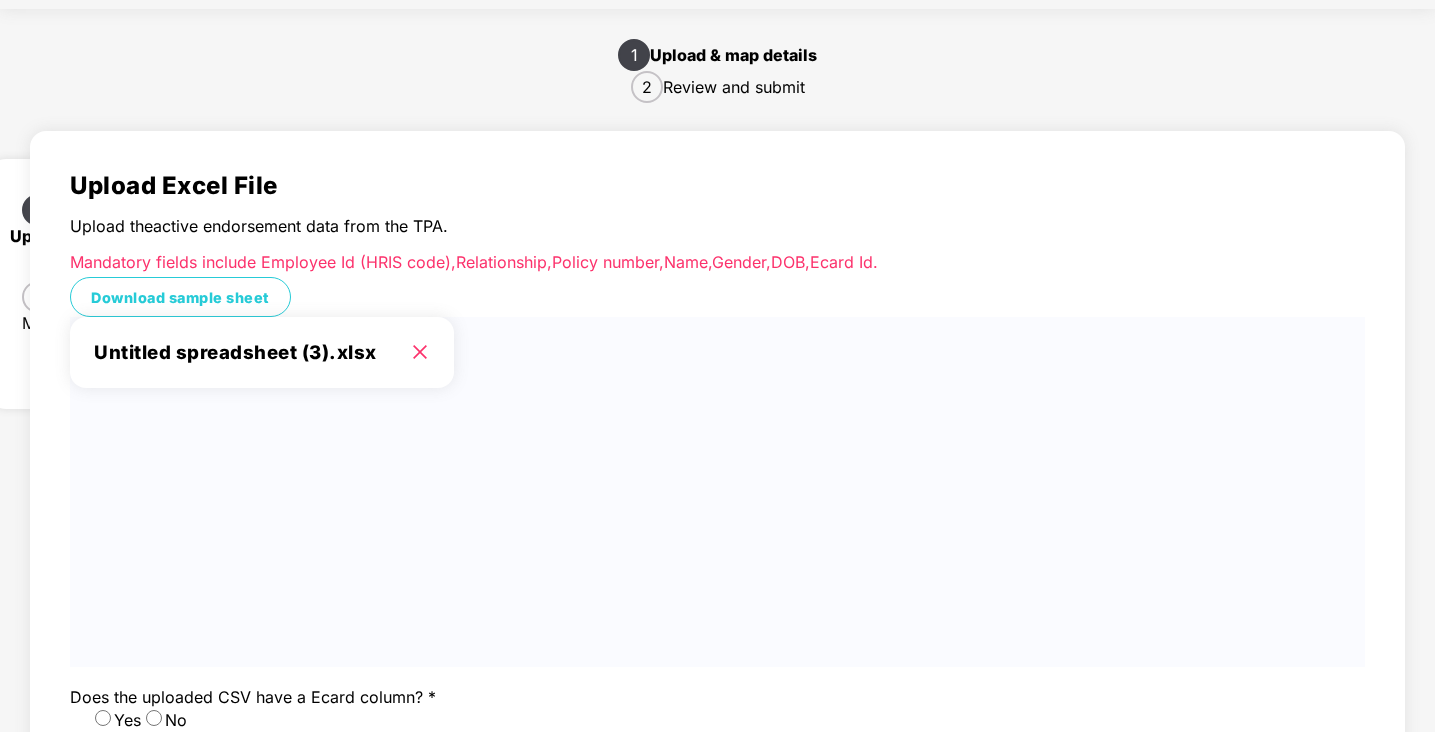 scroll, scrollTop: 111, scrollLeft: 0, axis: vertical 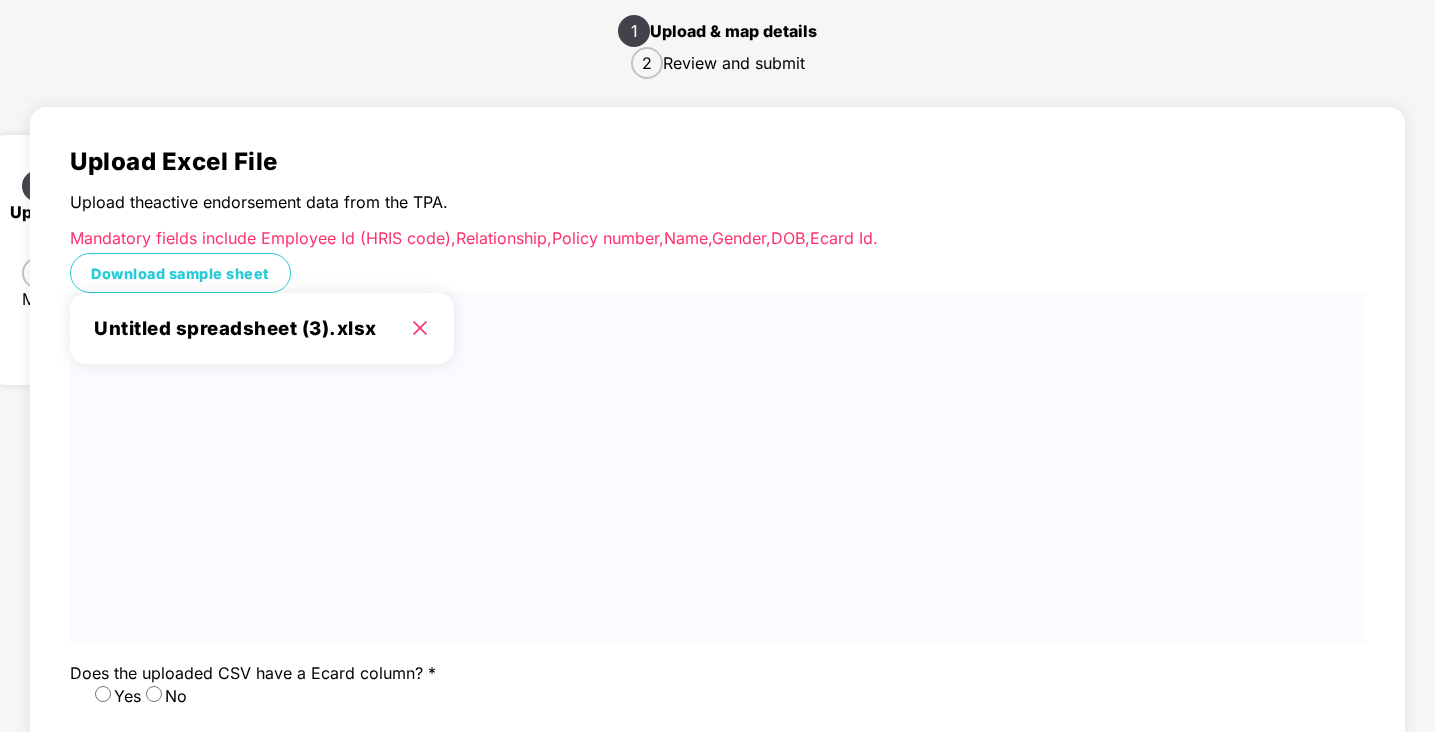 click on "Next" at bounding box center [90, 801] 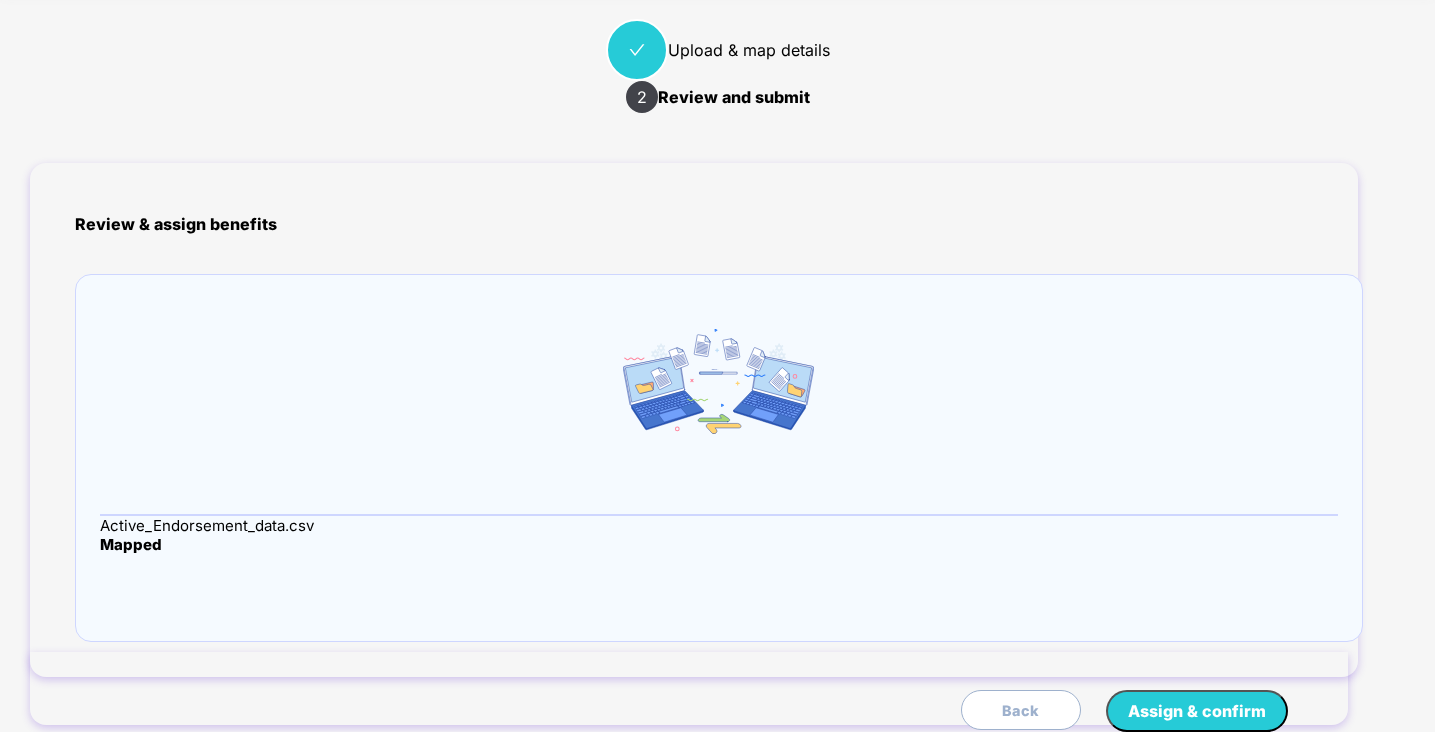 scroll, scrollTop: 0, scrollLeft: 0, axis: both 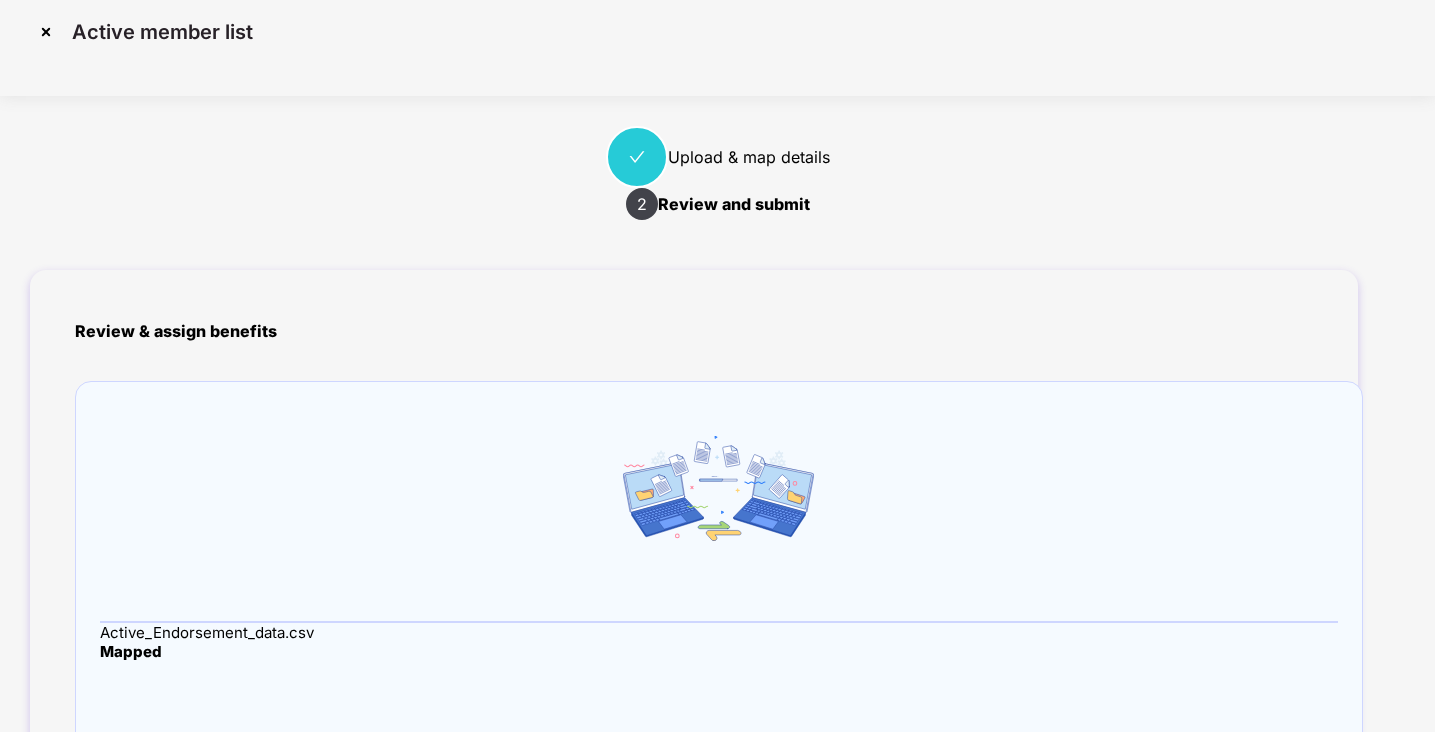 click on "Assign & confirm" at bounding box center (1197, 818) 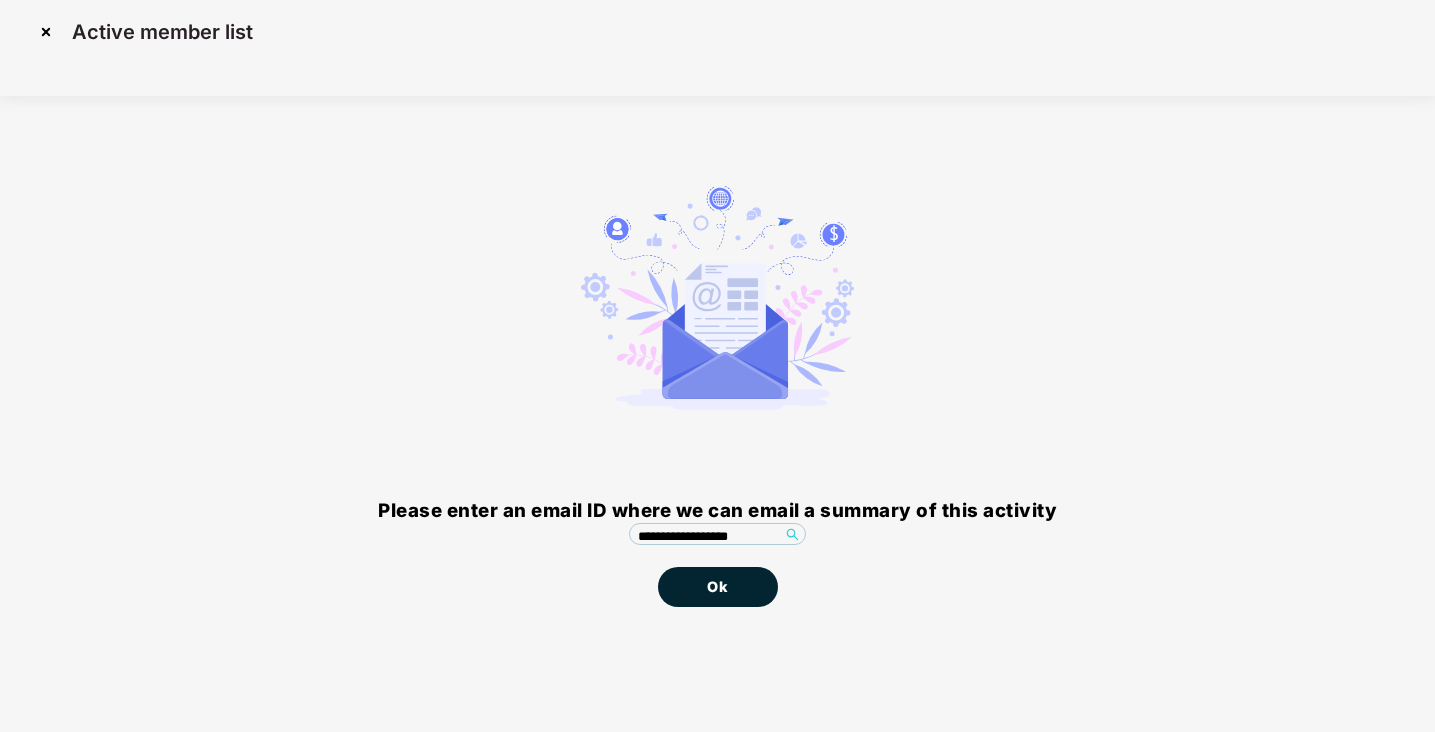 click on "Ok" at bounding box center (718, 587) 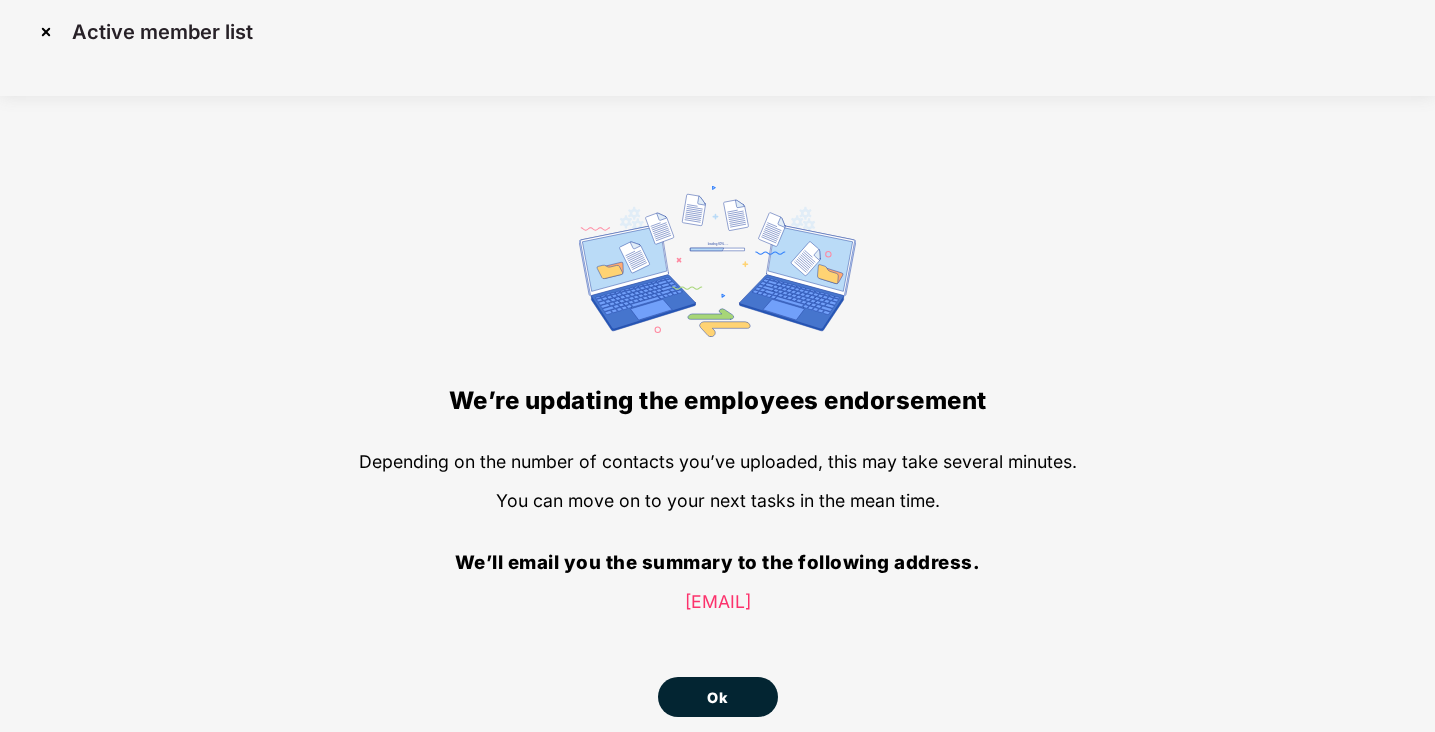 click on "Ok" at bounding box center (718, 697) 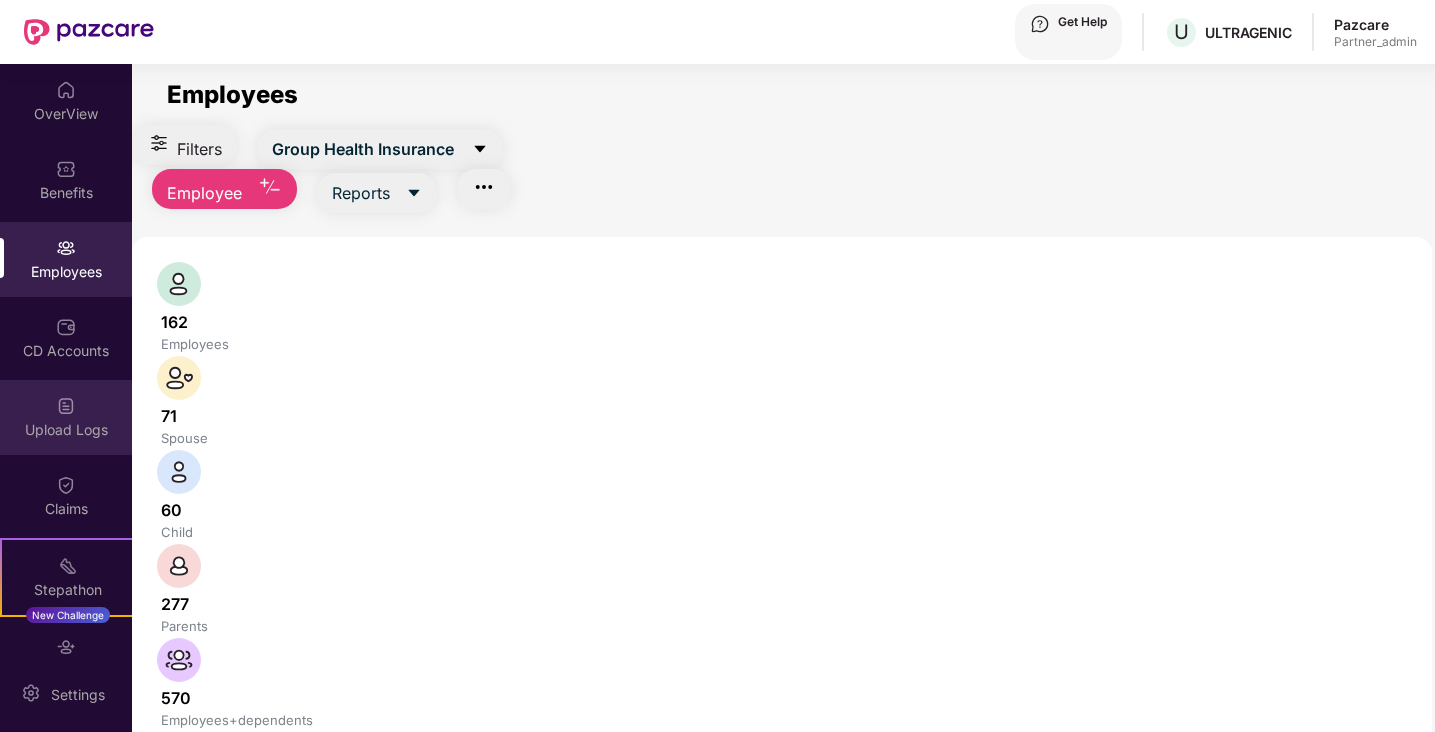click on "Upload Logs" at bounding box center (66, 417) 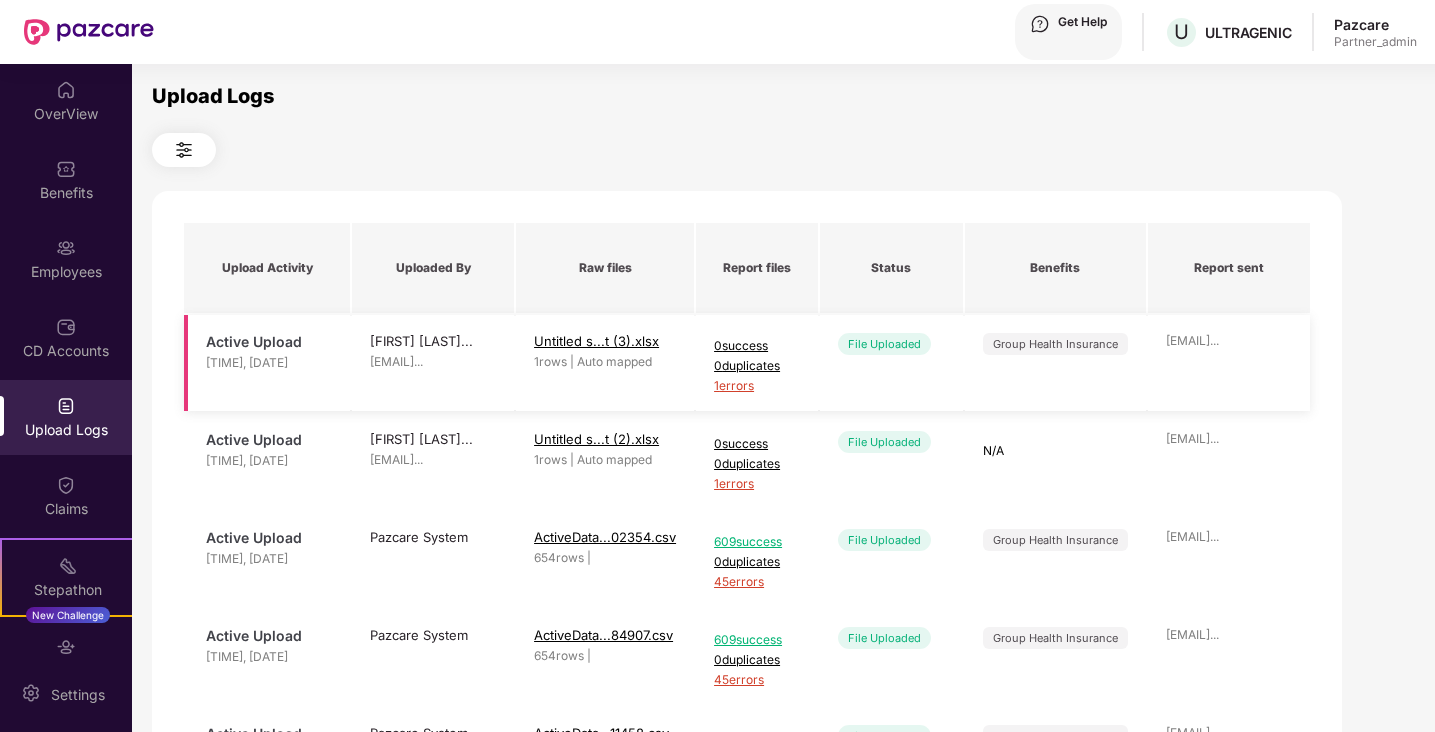 click on "1  errors" at bounding box center [757, 385] 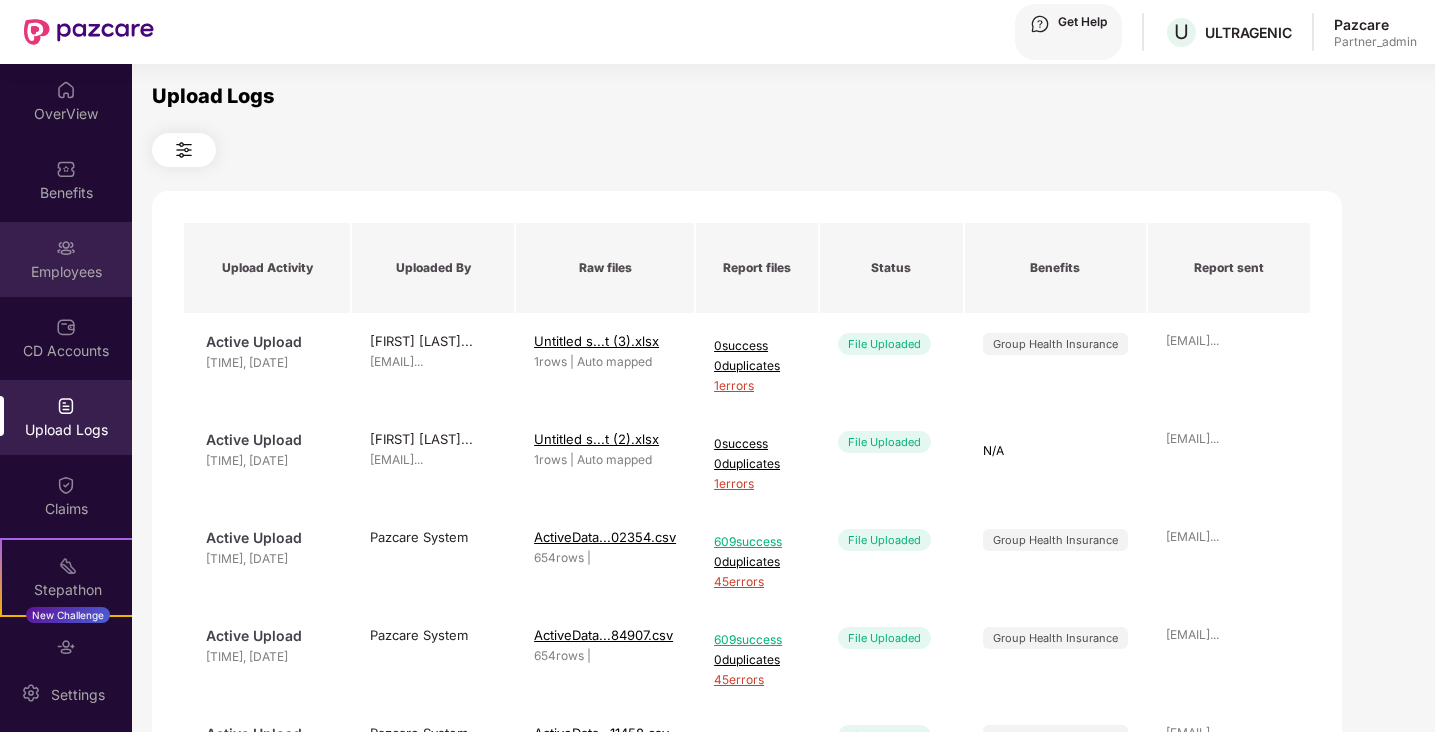click on "Employees" at bounding box center [66, 114] 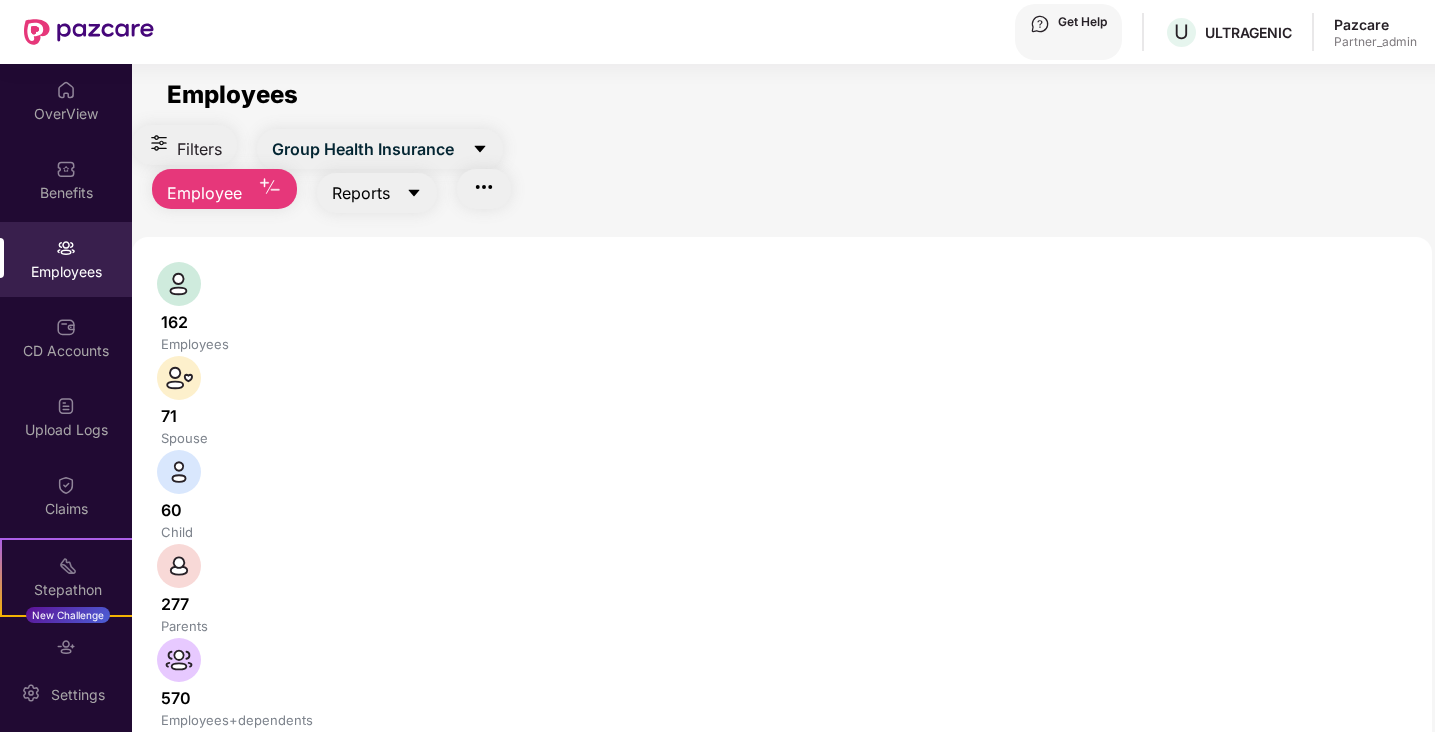 click on "Reports" at bounding box center (380, 149) 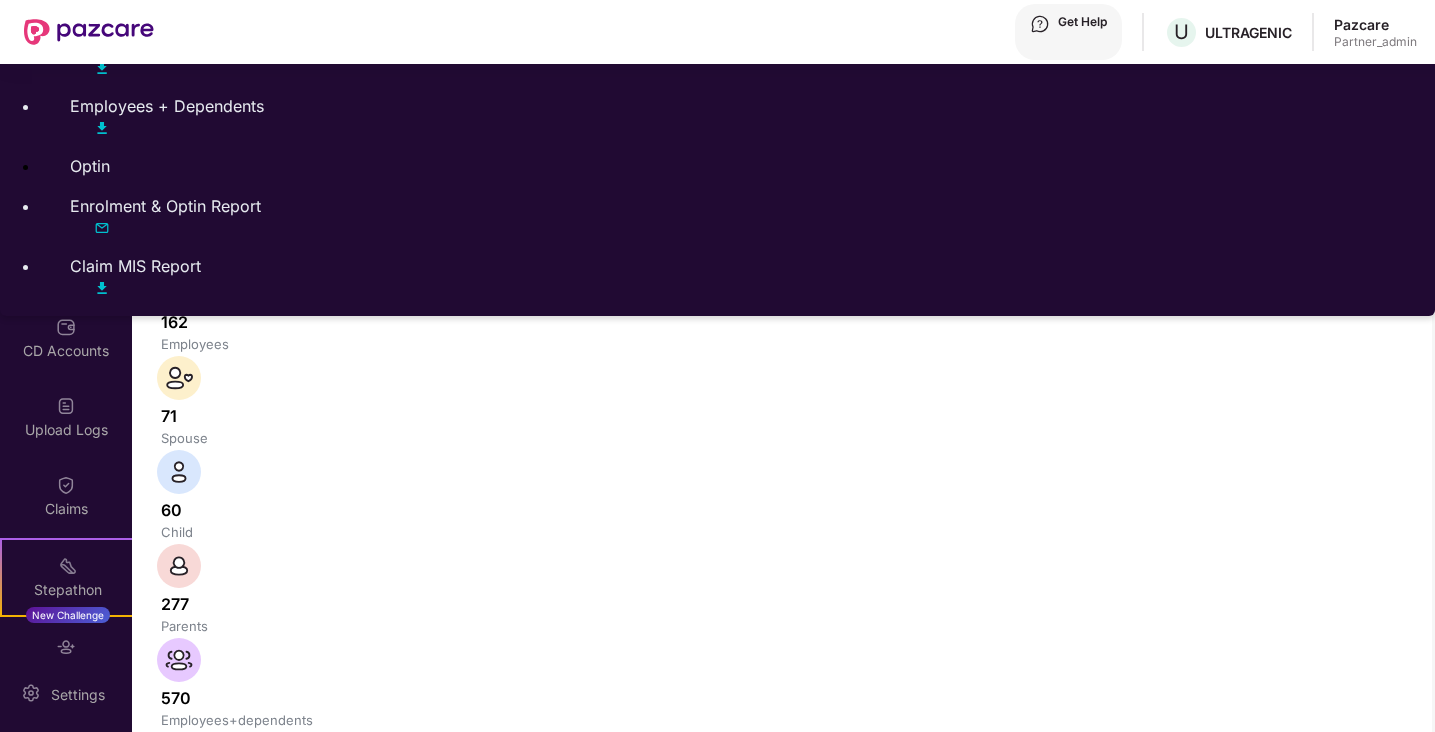 click at bounding box center [484, 187] 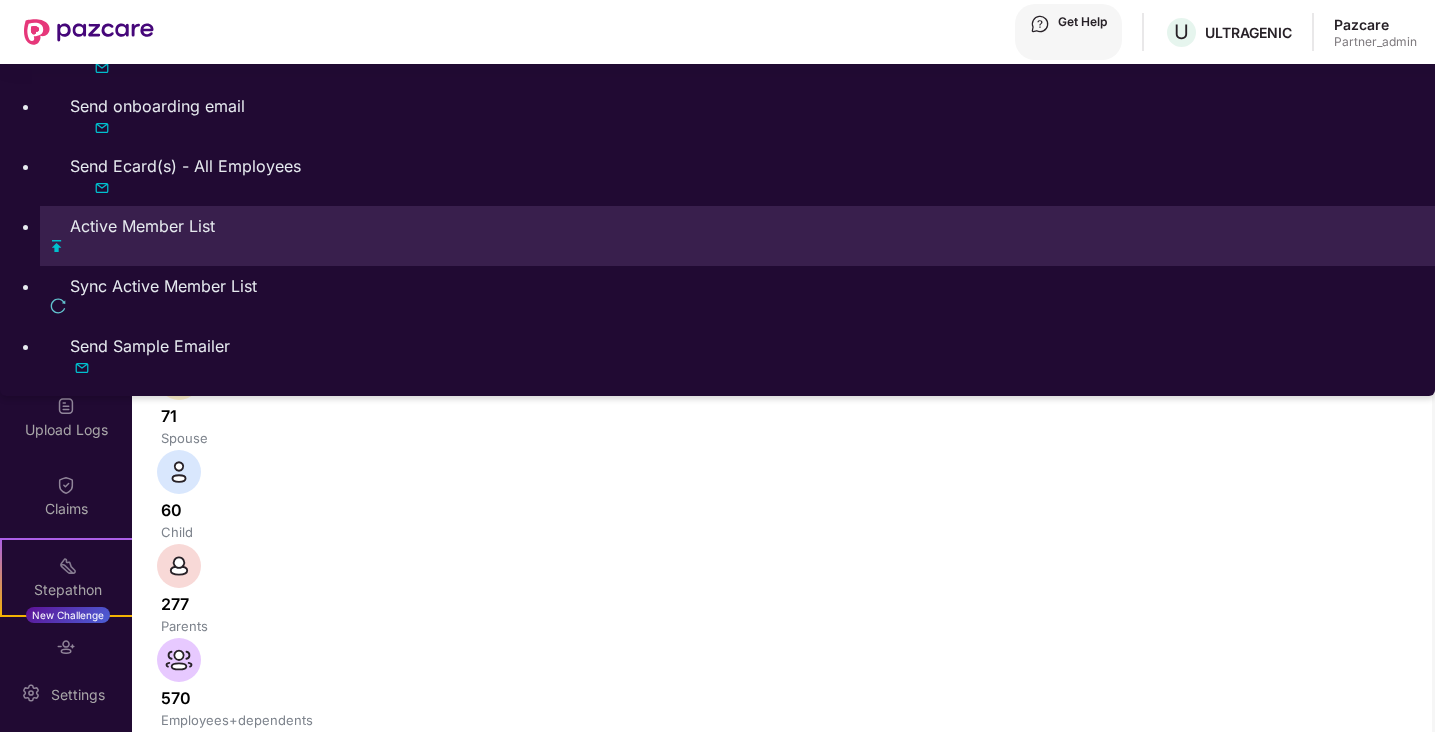 click on "Last synced at: [DATE]" at bounding box center (717, 36) 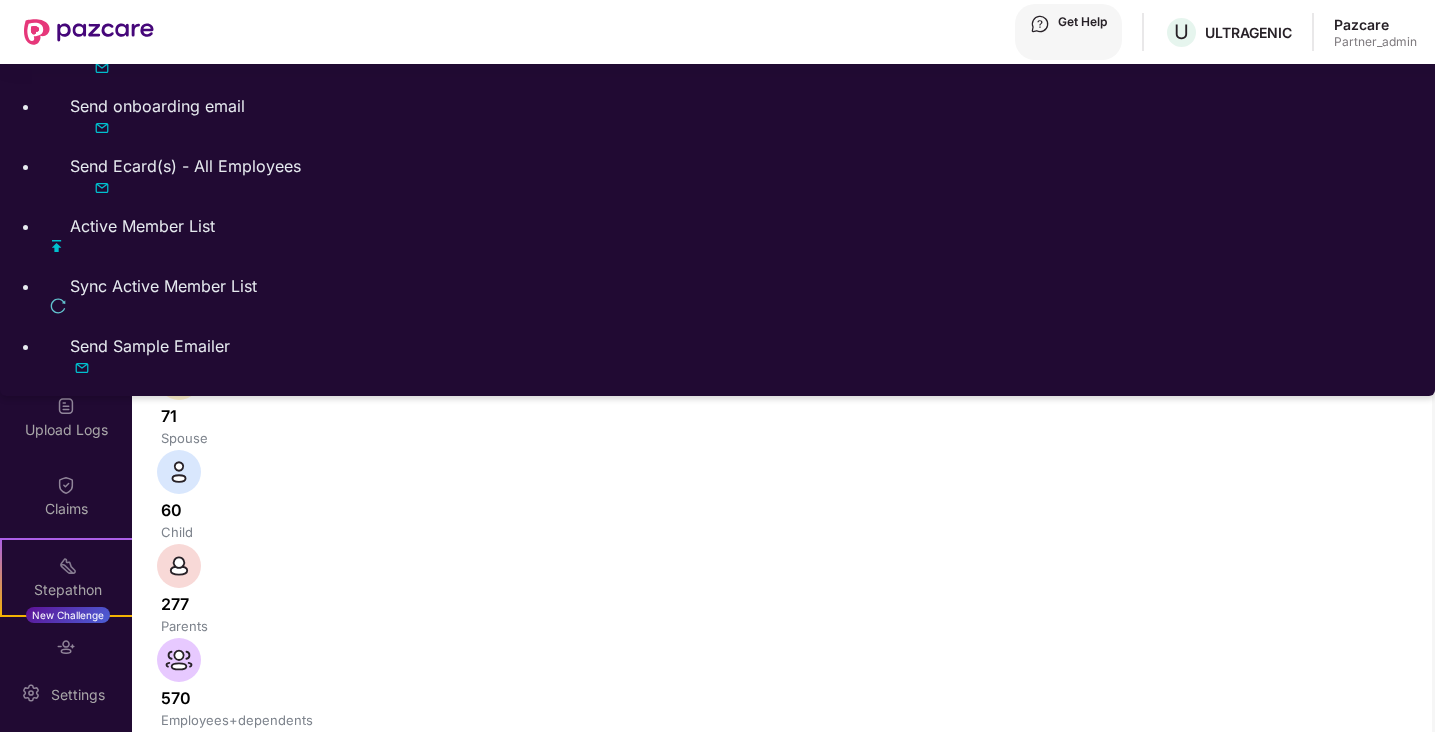 click at bounding box center (484, 187) 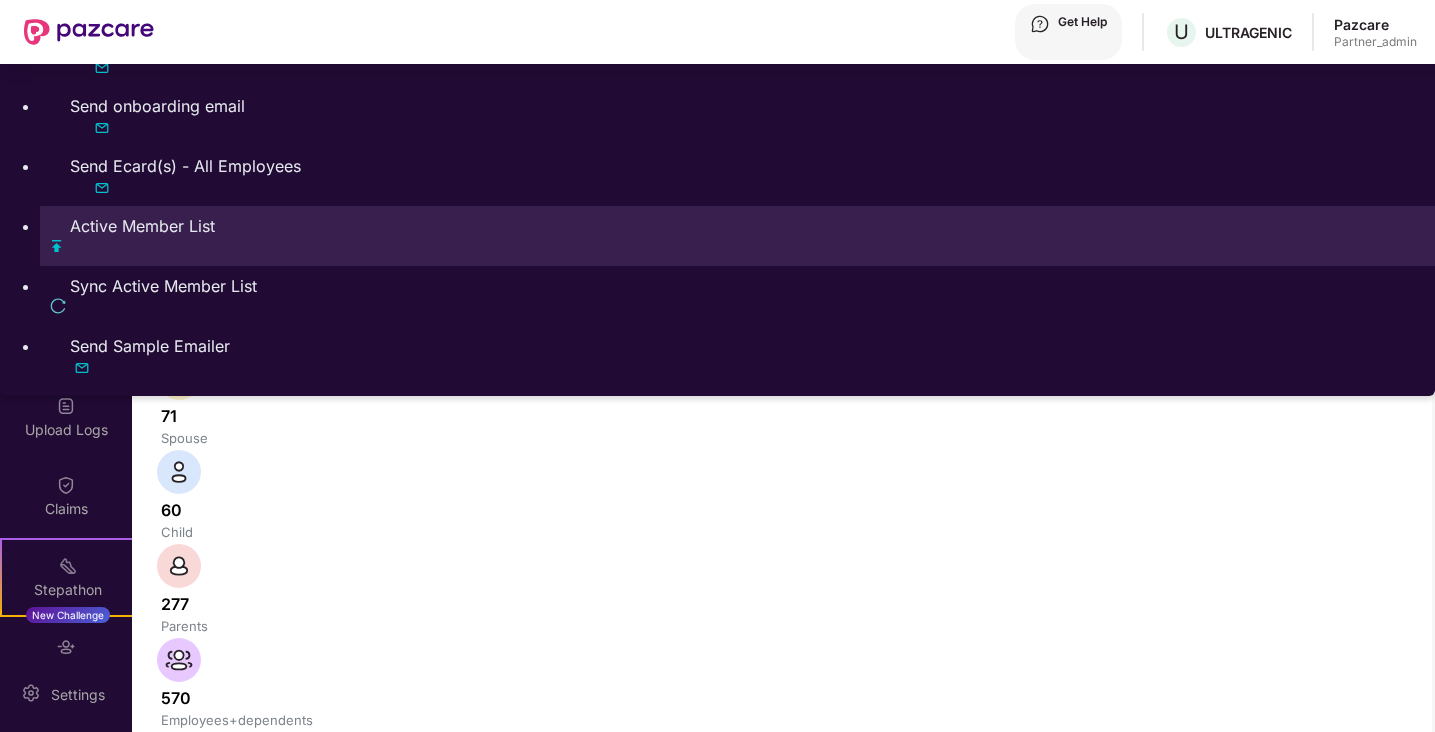 click on "Active Member List" at bounding box center (737, 226) 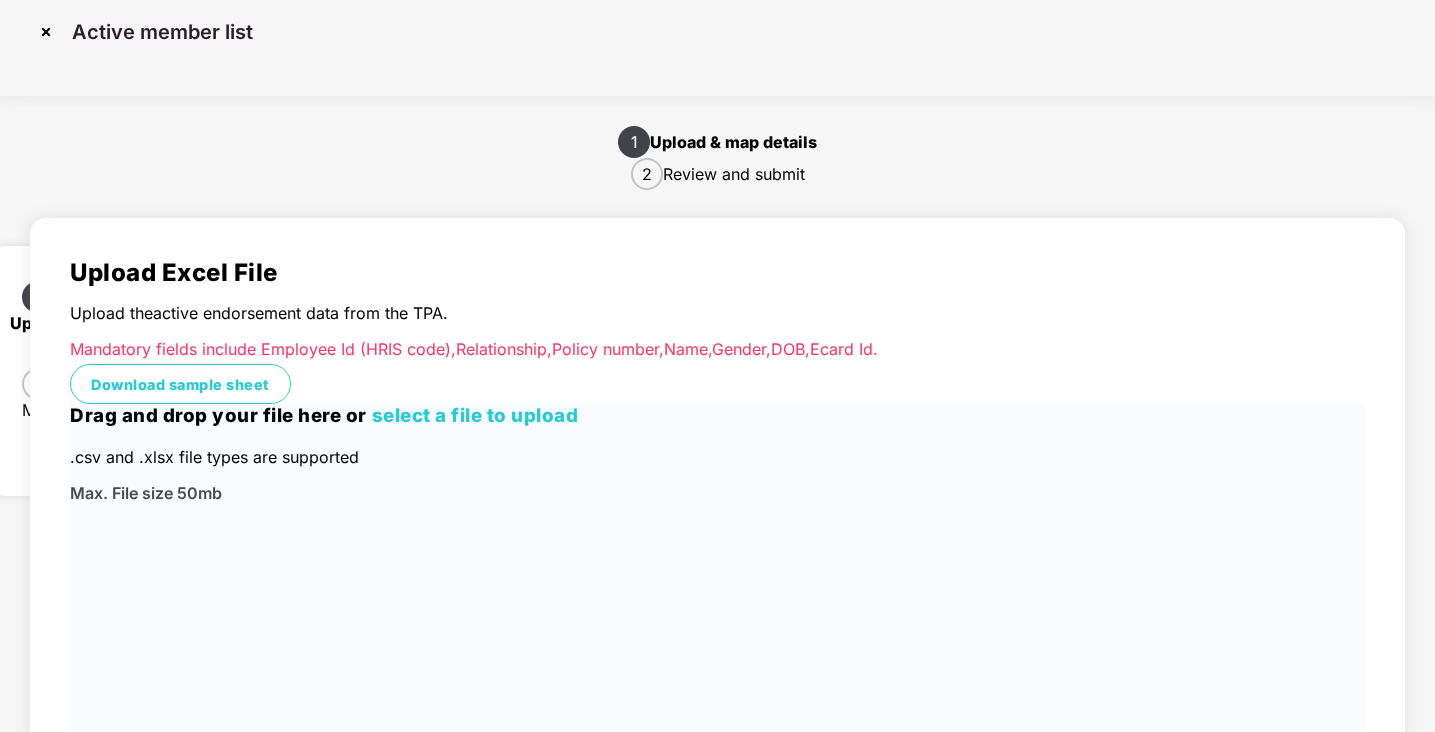 click on "select a file to upload" at bounding box center [475, 415] 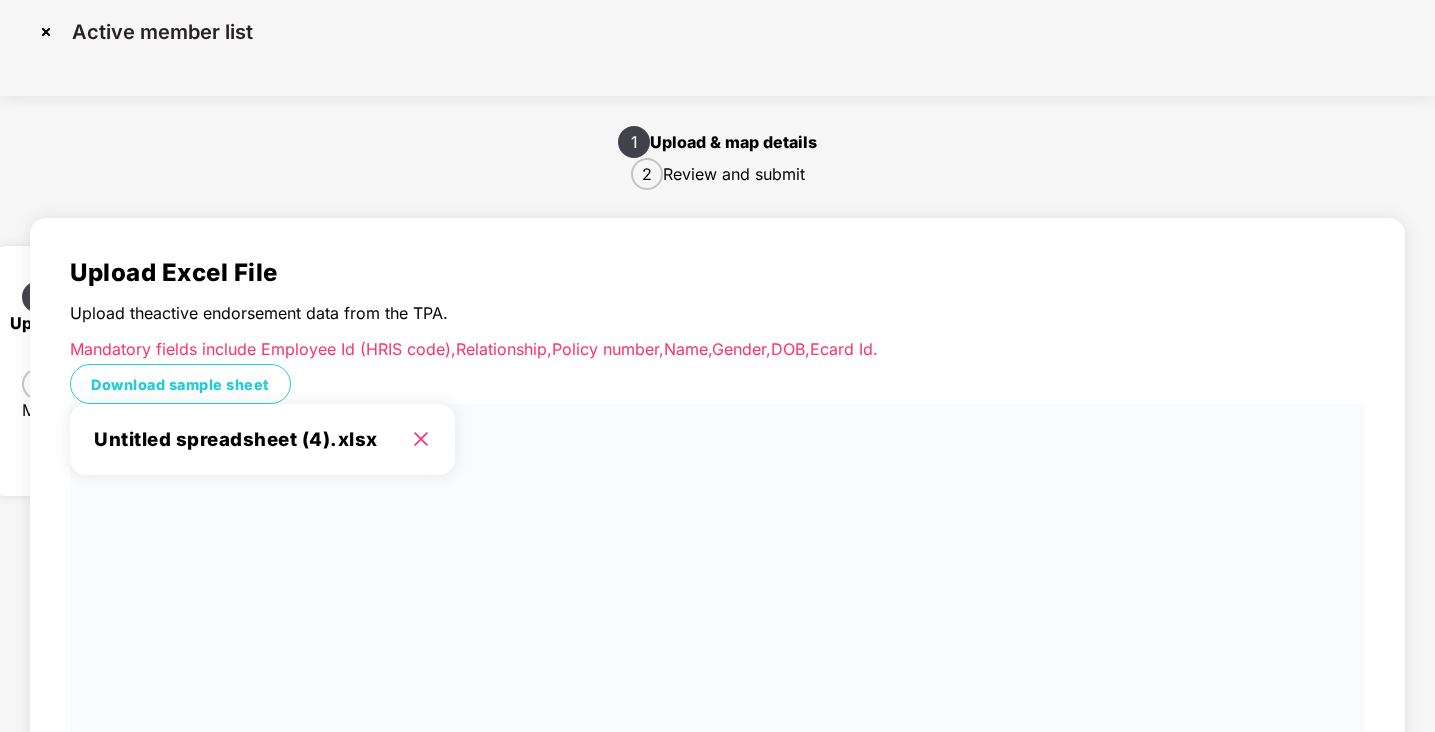 scroll, scrollTop: 111, scrollLeft: 0, axis: vertical 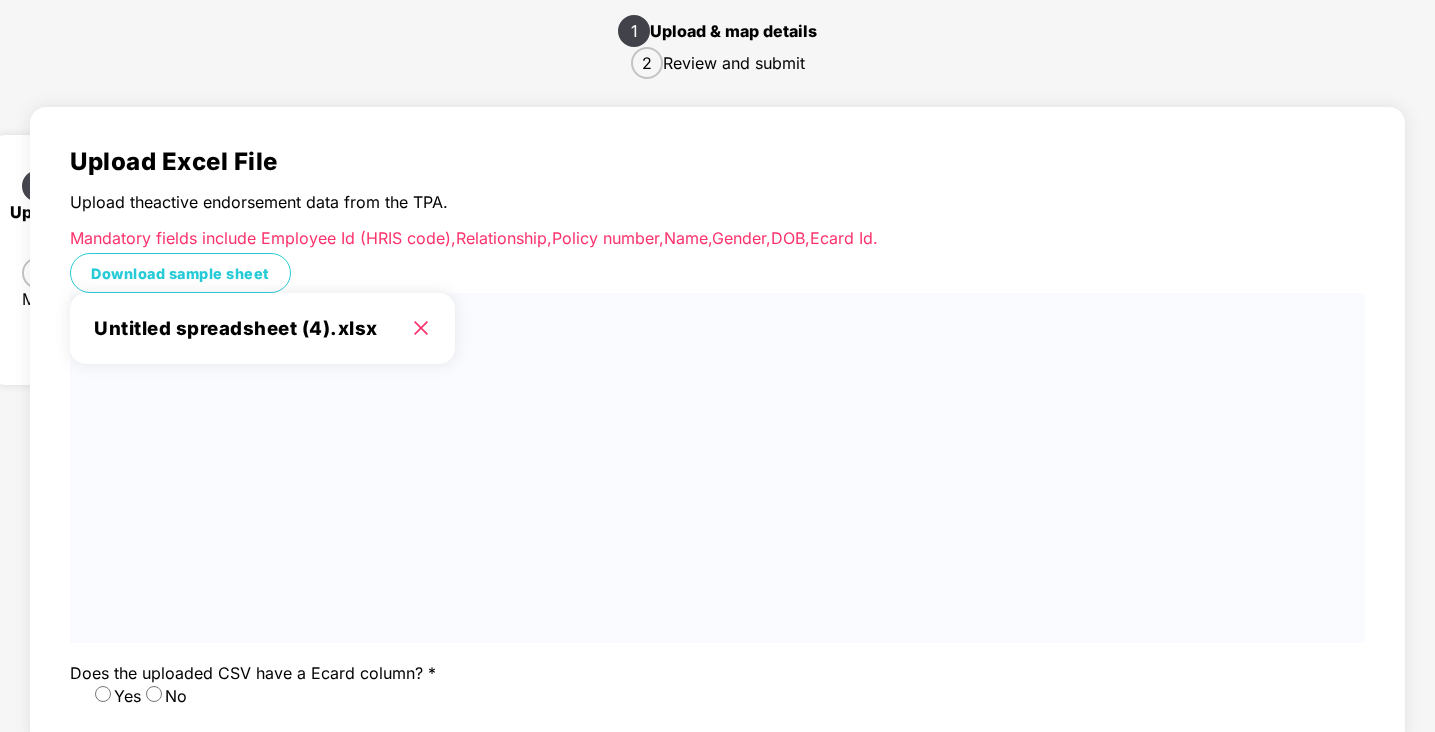 click on "Next" at bounding box center [90, 801] 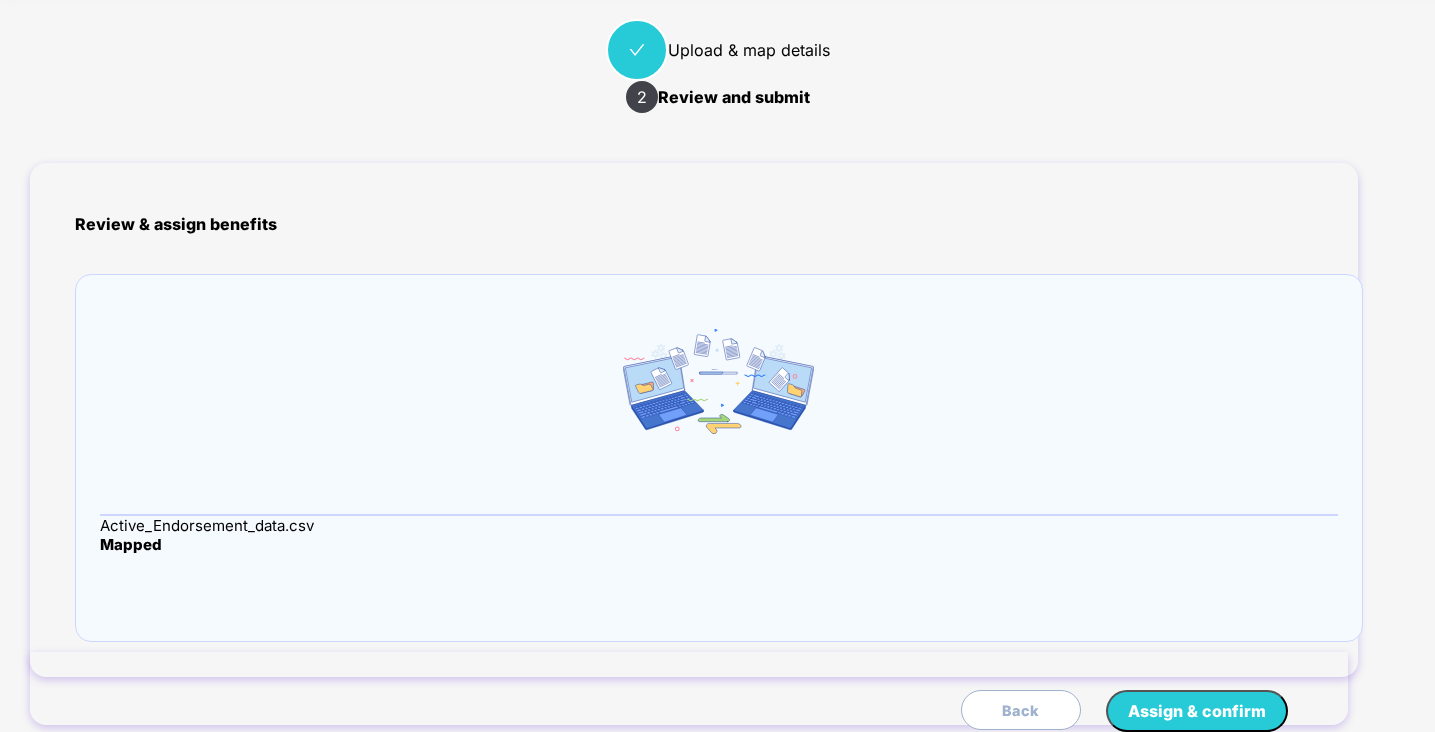 scroll, scrollTop: 0, scrollLeft: 0, axis: both 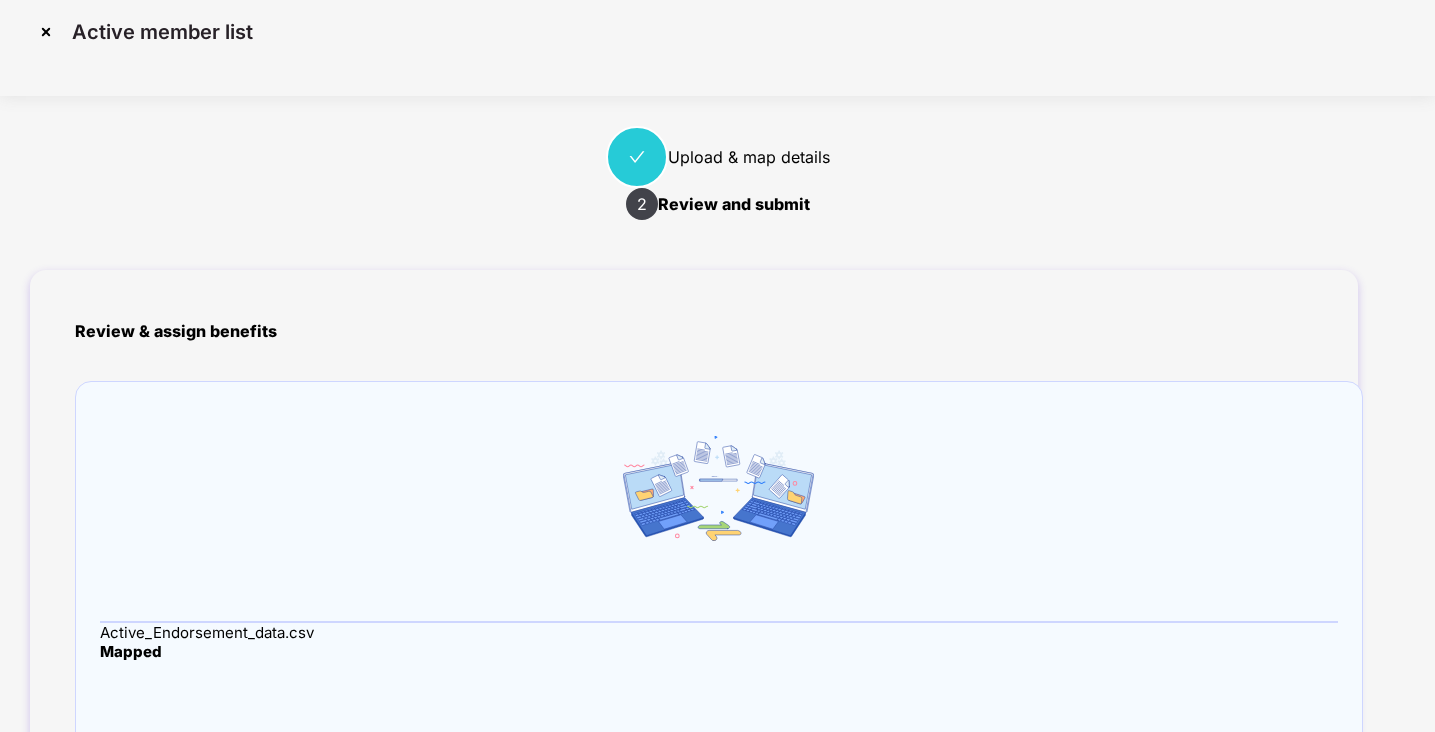 click on "Assign & confirm" at bounding box center [1197, 818] 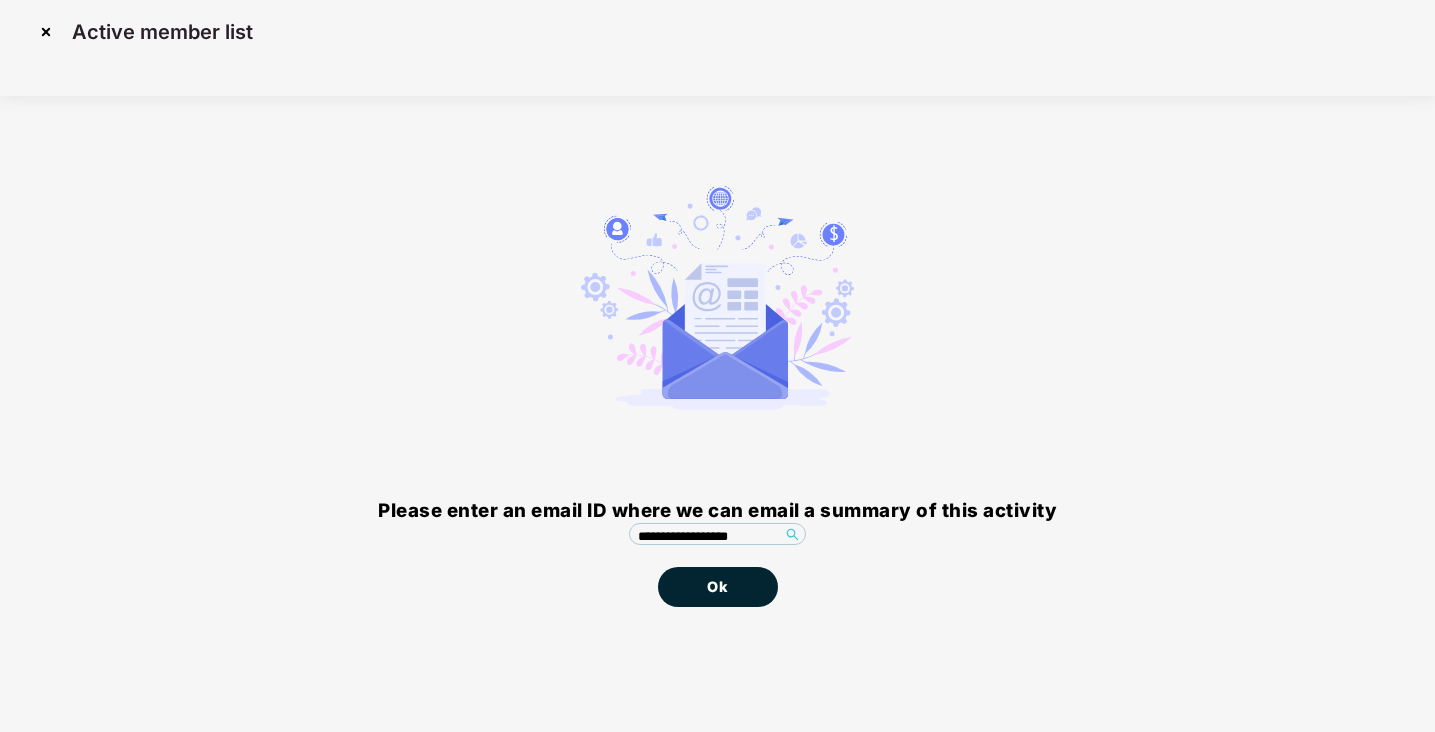 click on "Ok" at bounding box center (718, 587) 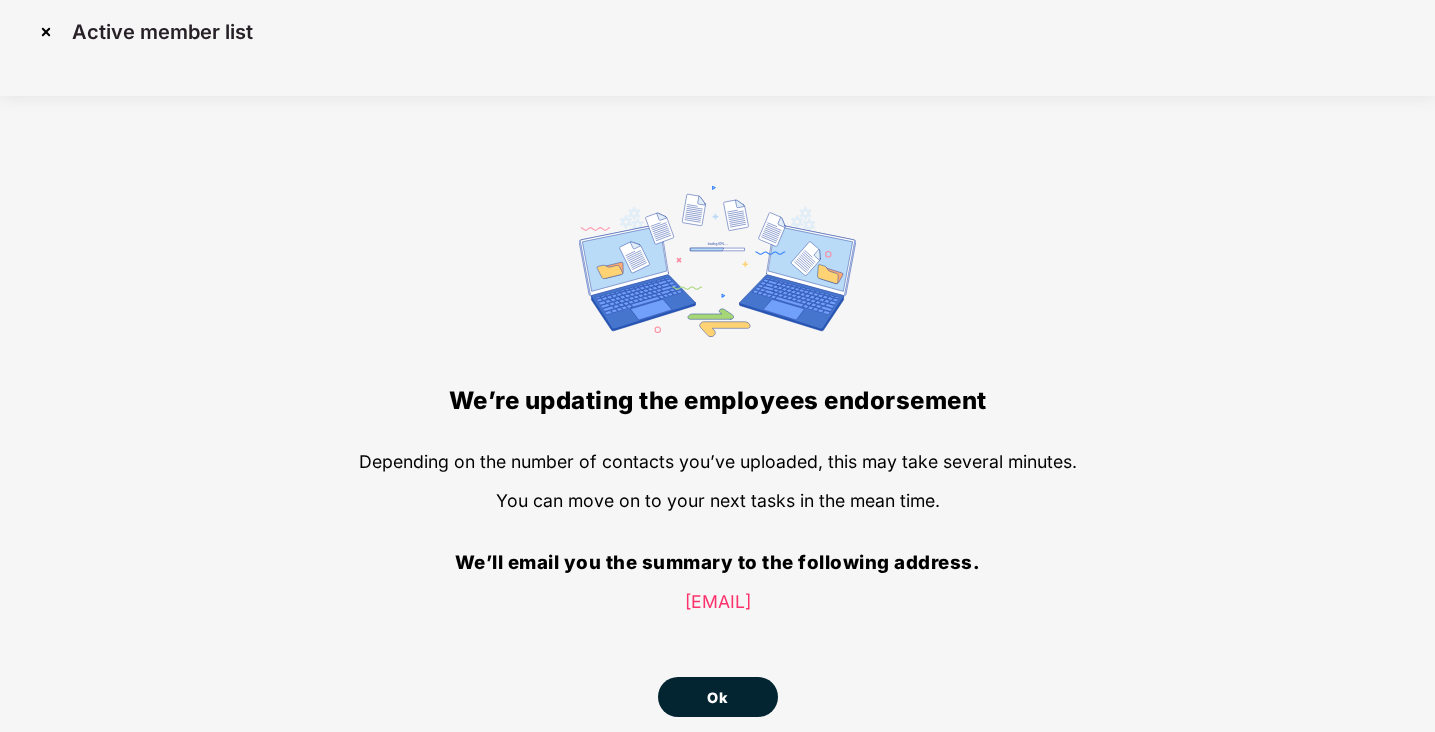 click on "Ok" at bounding box center (717, 697) 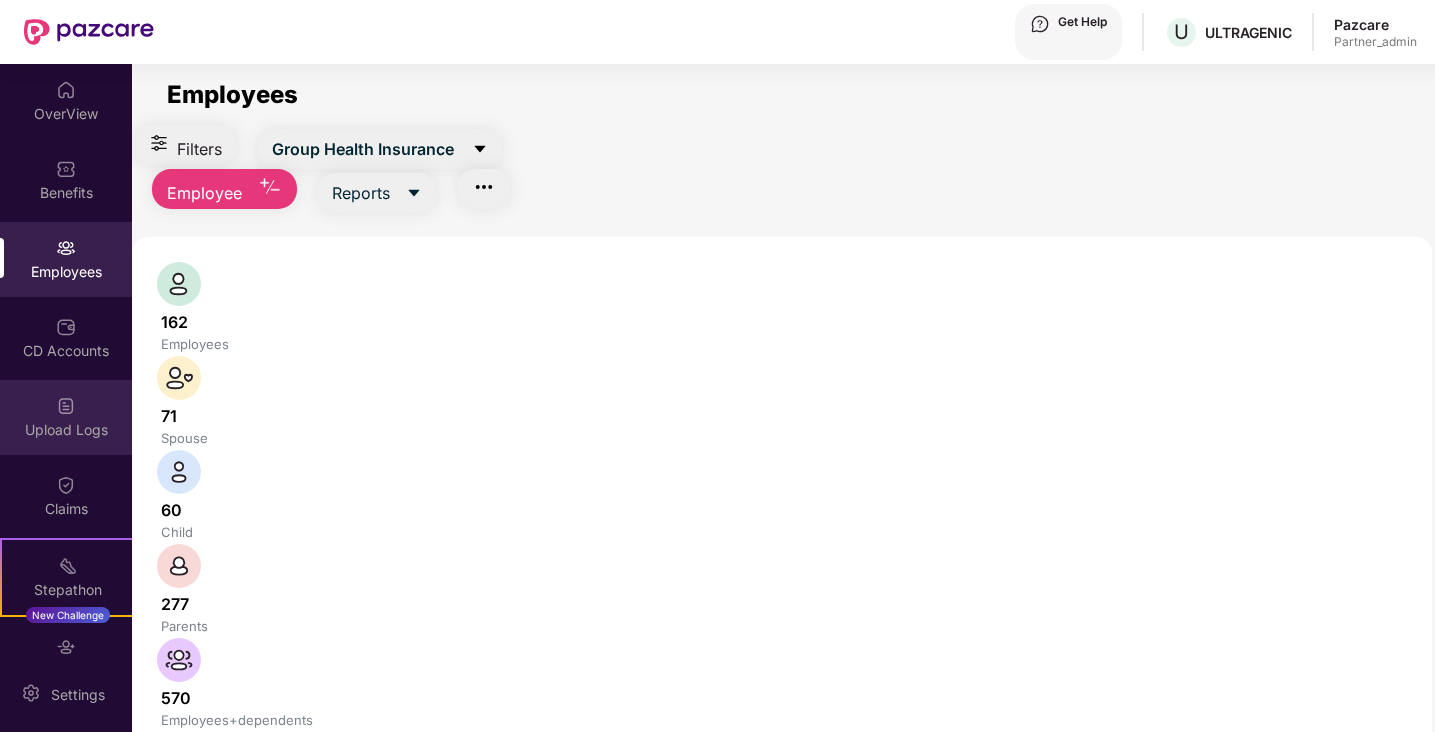 click on "Upload Logs" at bounding box center [66, 417] 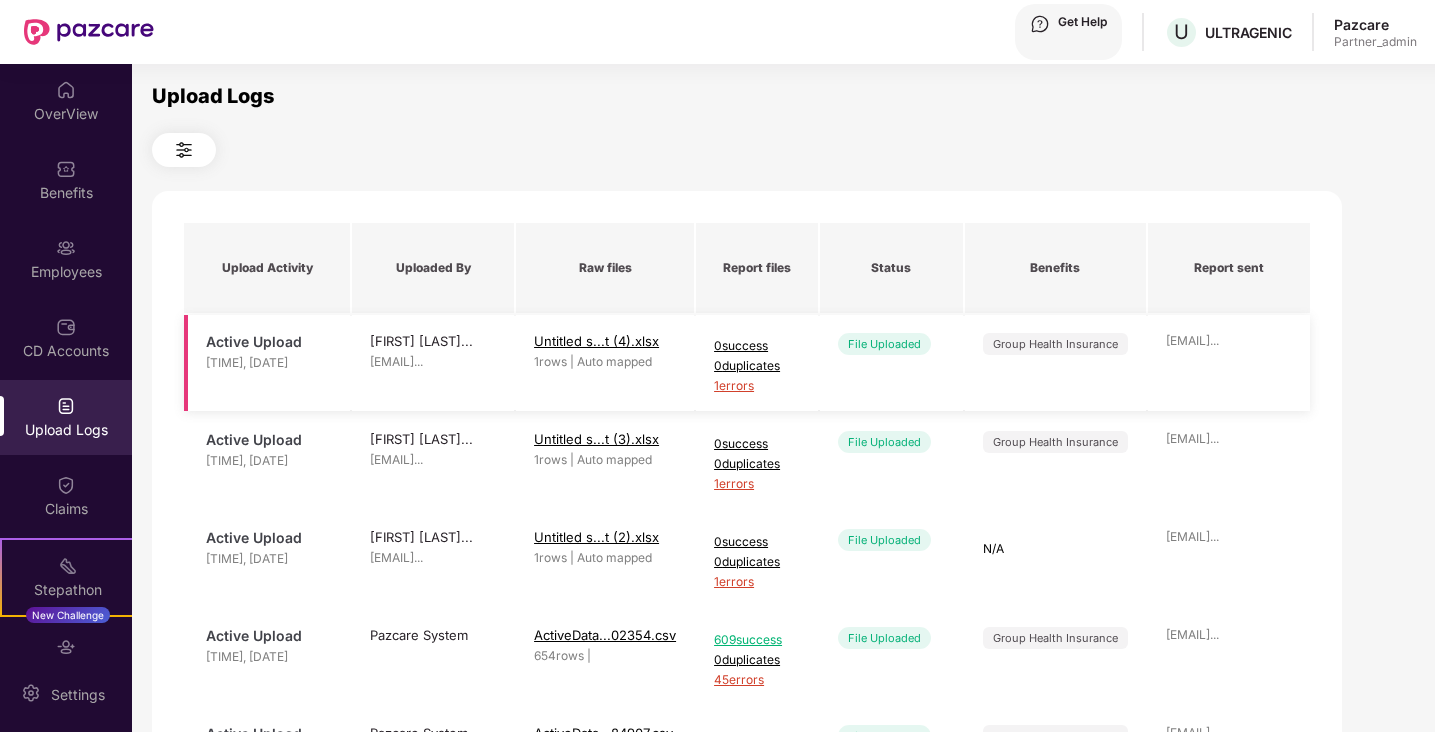 click on "1  errors" at bounding box center [757, 385] 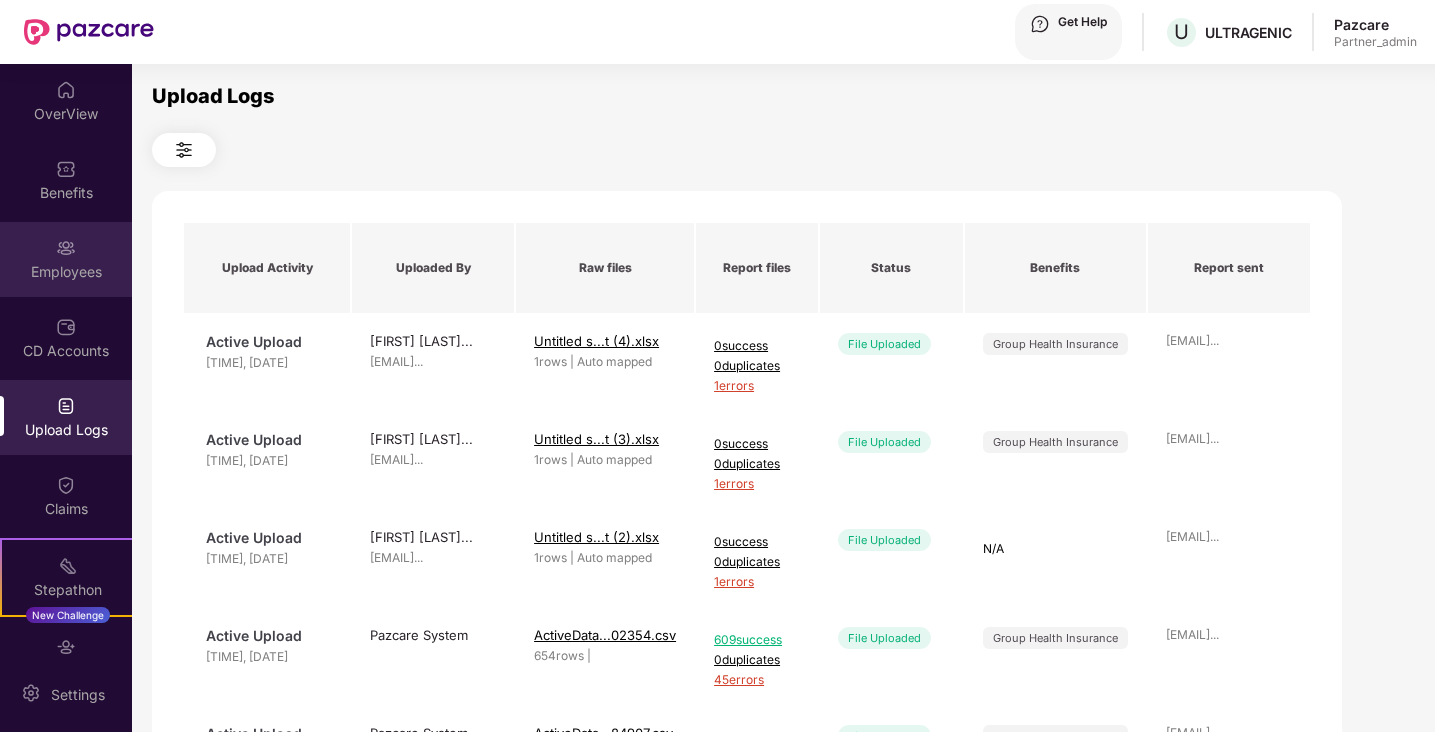 click on "Employees" at bounding box center (66, 114) 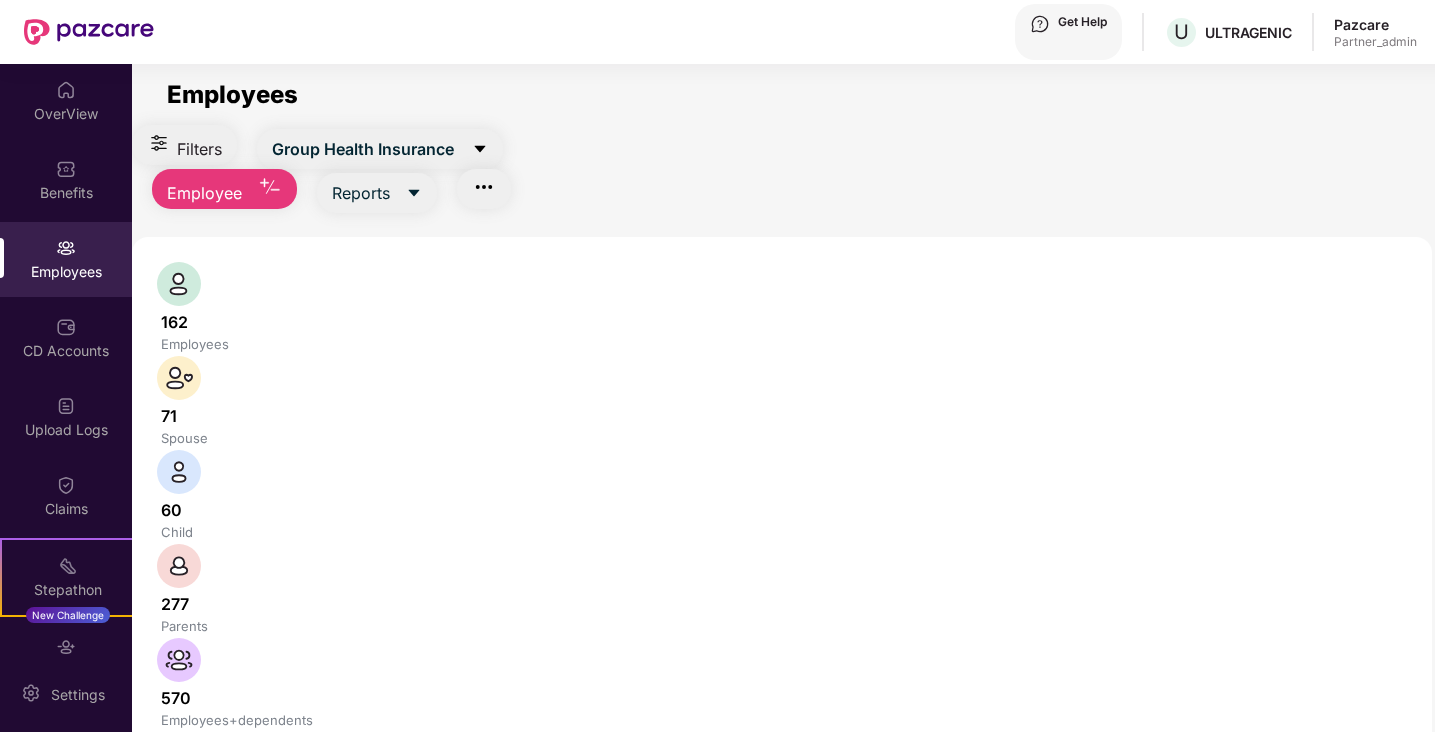 click at bounding box center [331, 776] 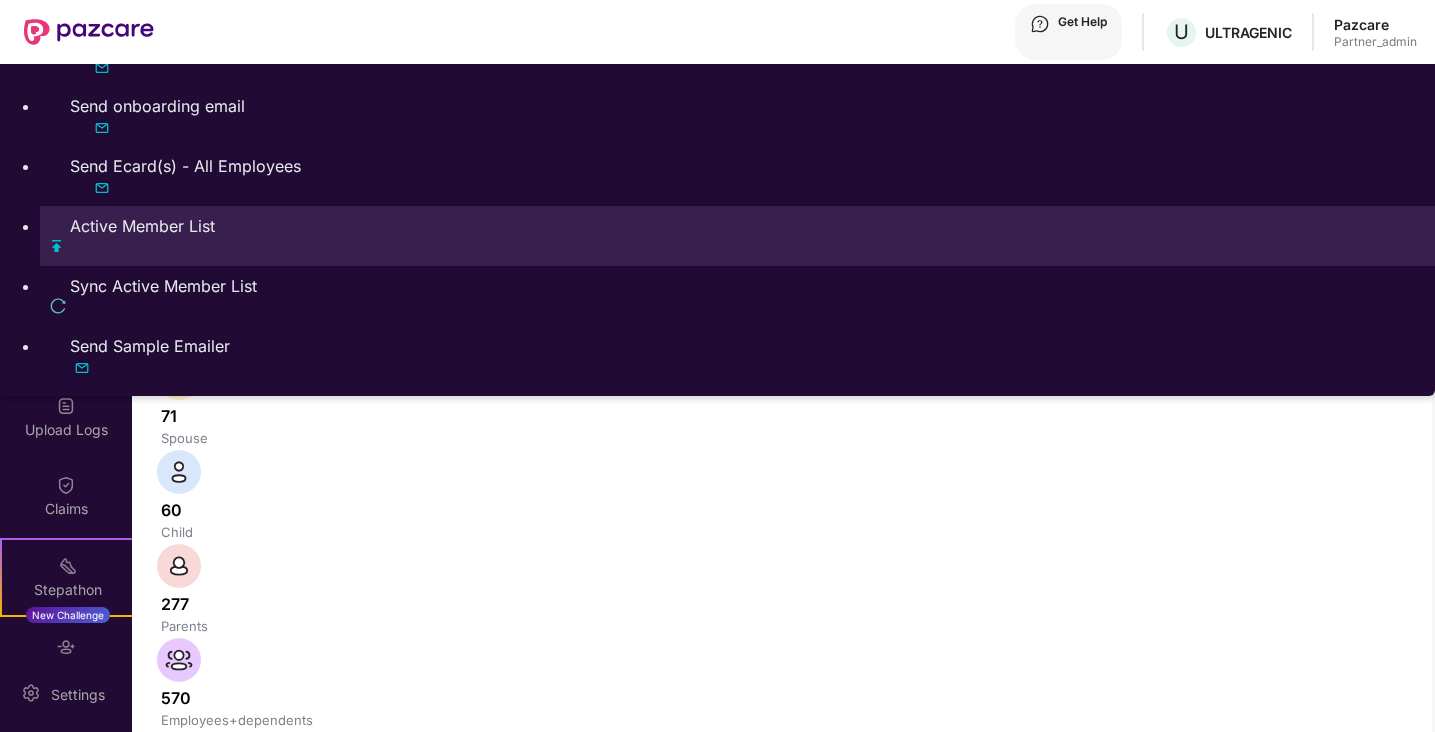 click on "Active Member List" at bounding box center [737, 236] 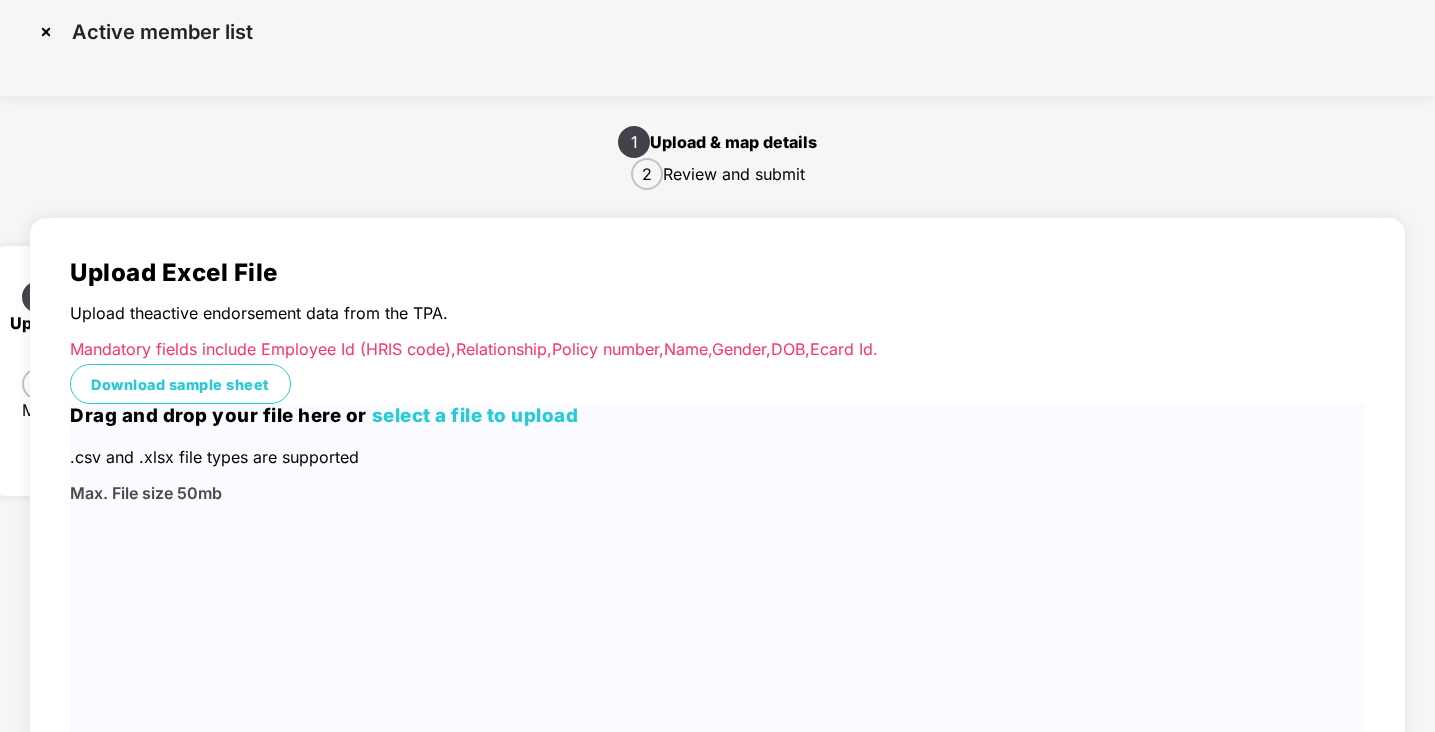 click on "select a file to upload" at bounding box center [475, 415] 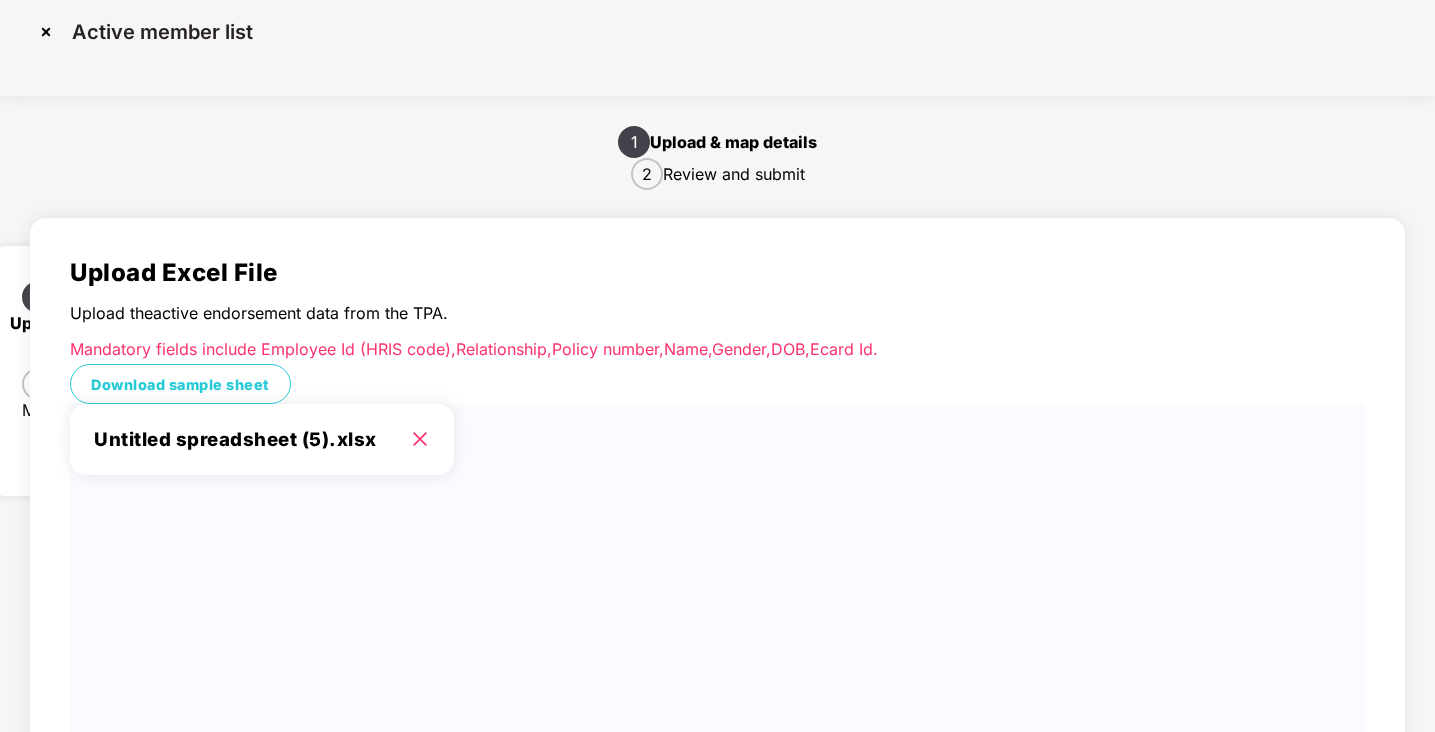scroll, scrollTop: 111, scrollLeft: 0, axis: vertical 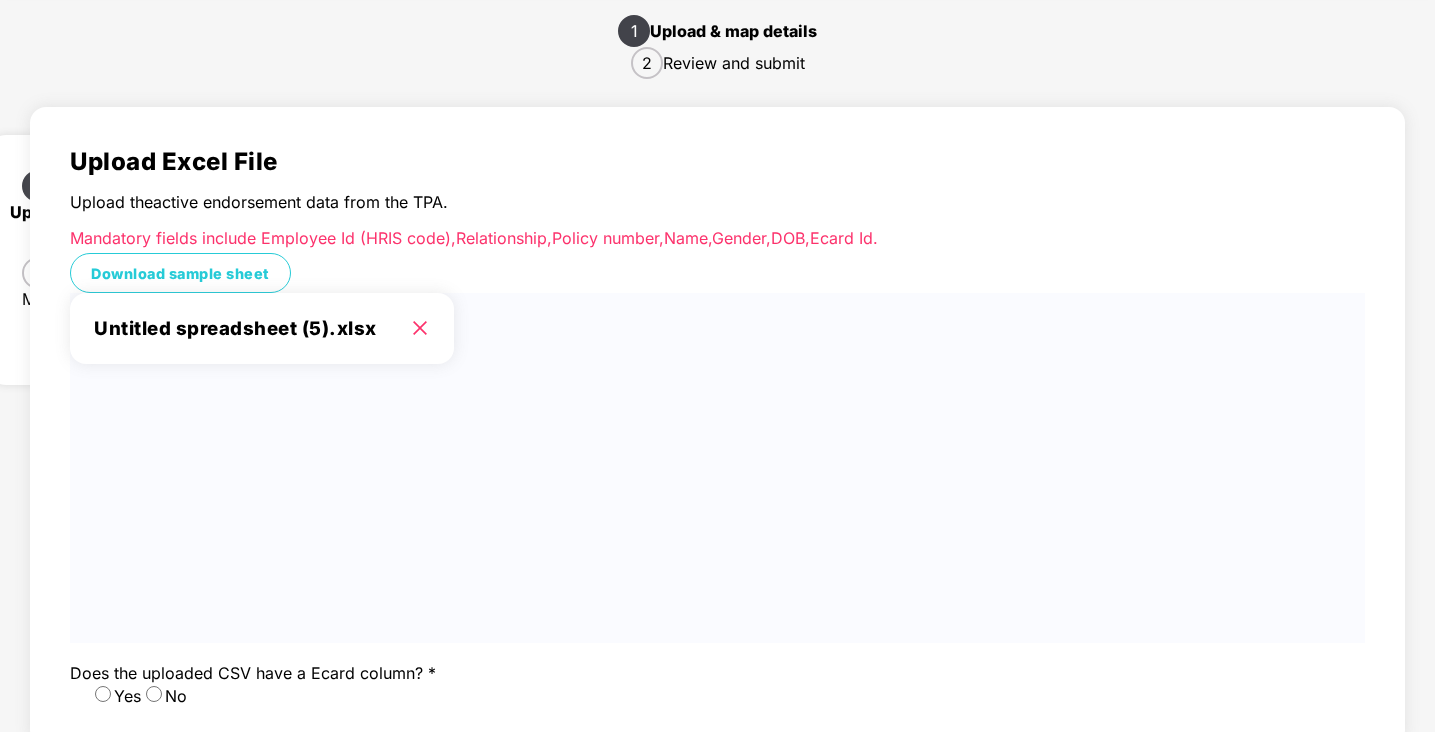 click on "Next" at bounding box center (90, 801) 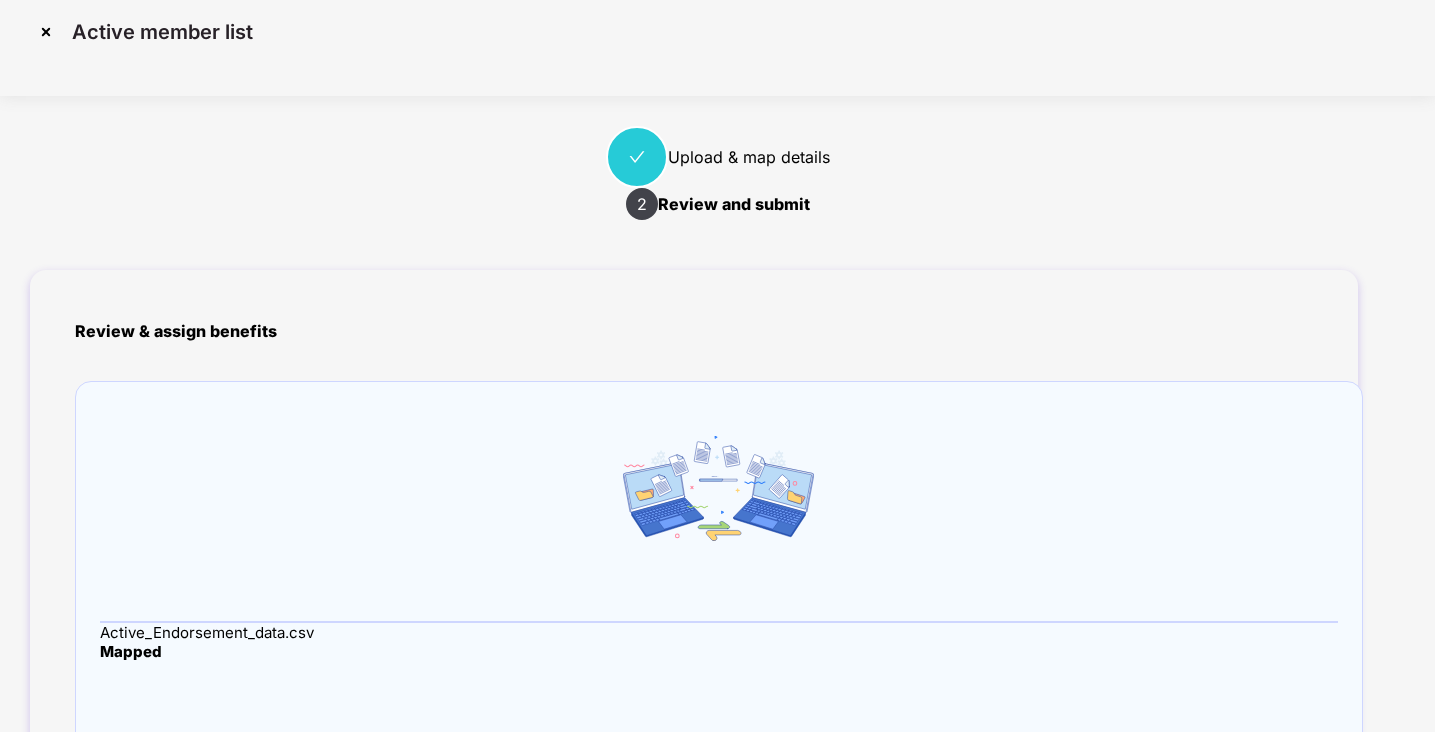 click on "Assign & confirm" at bounding box center (1197, 818) 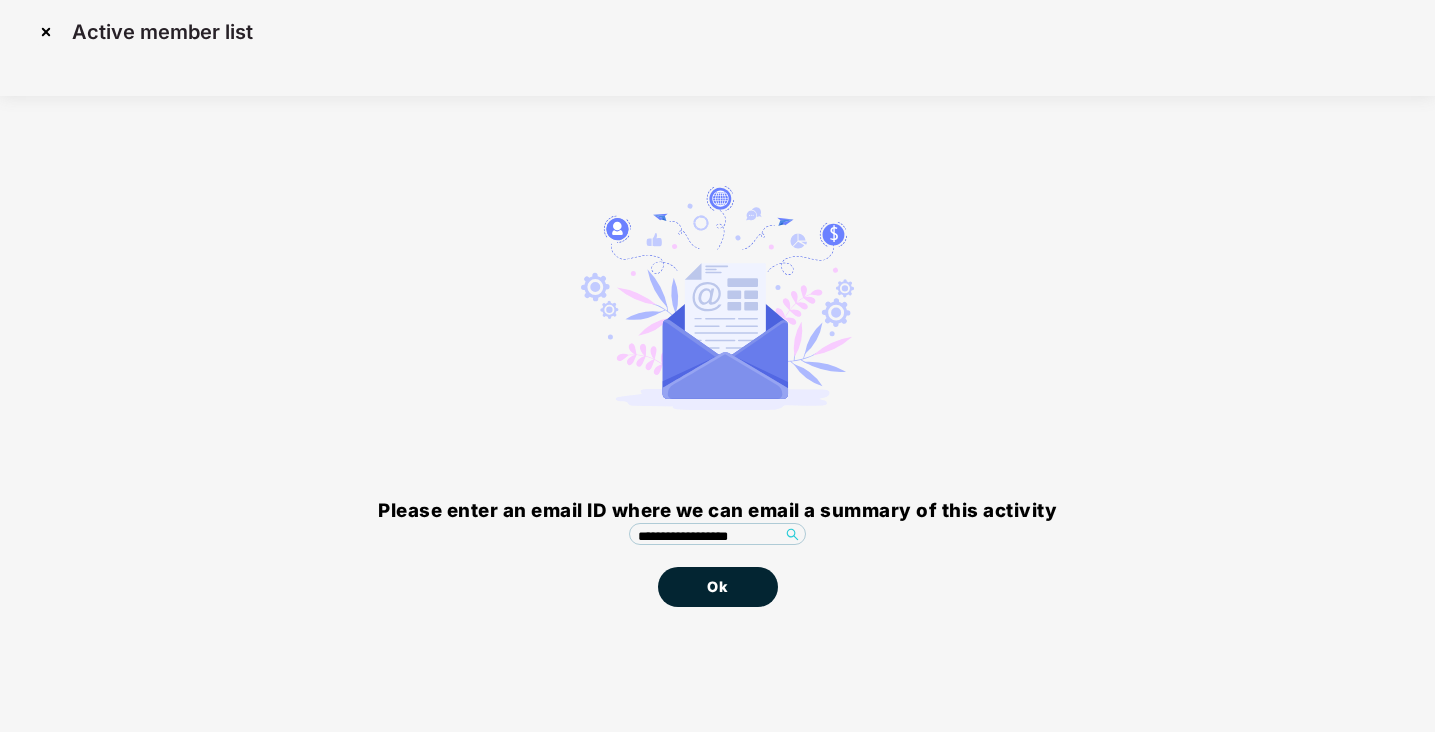 click on "Ok" at bounding box center [718, 587] 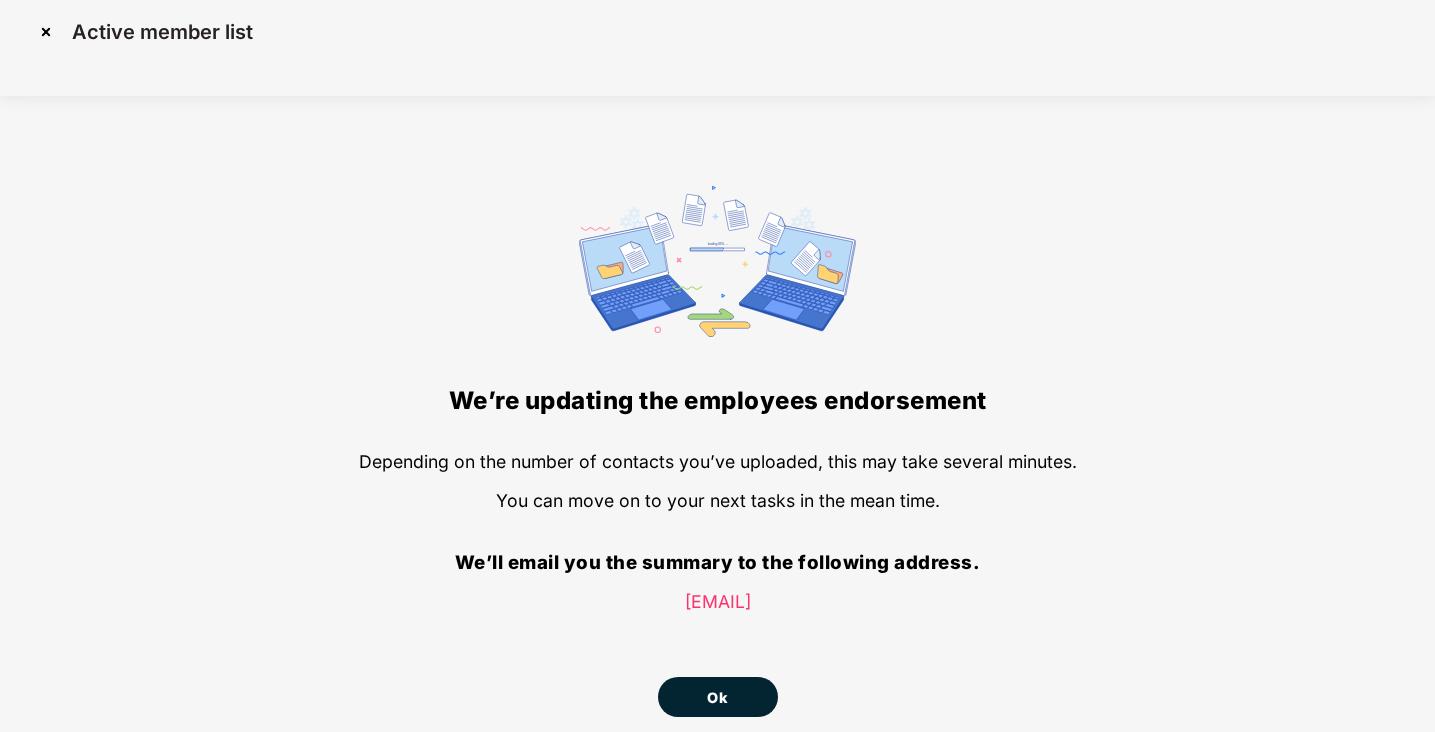 click on "Ok" at bounding box center (718, 697) 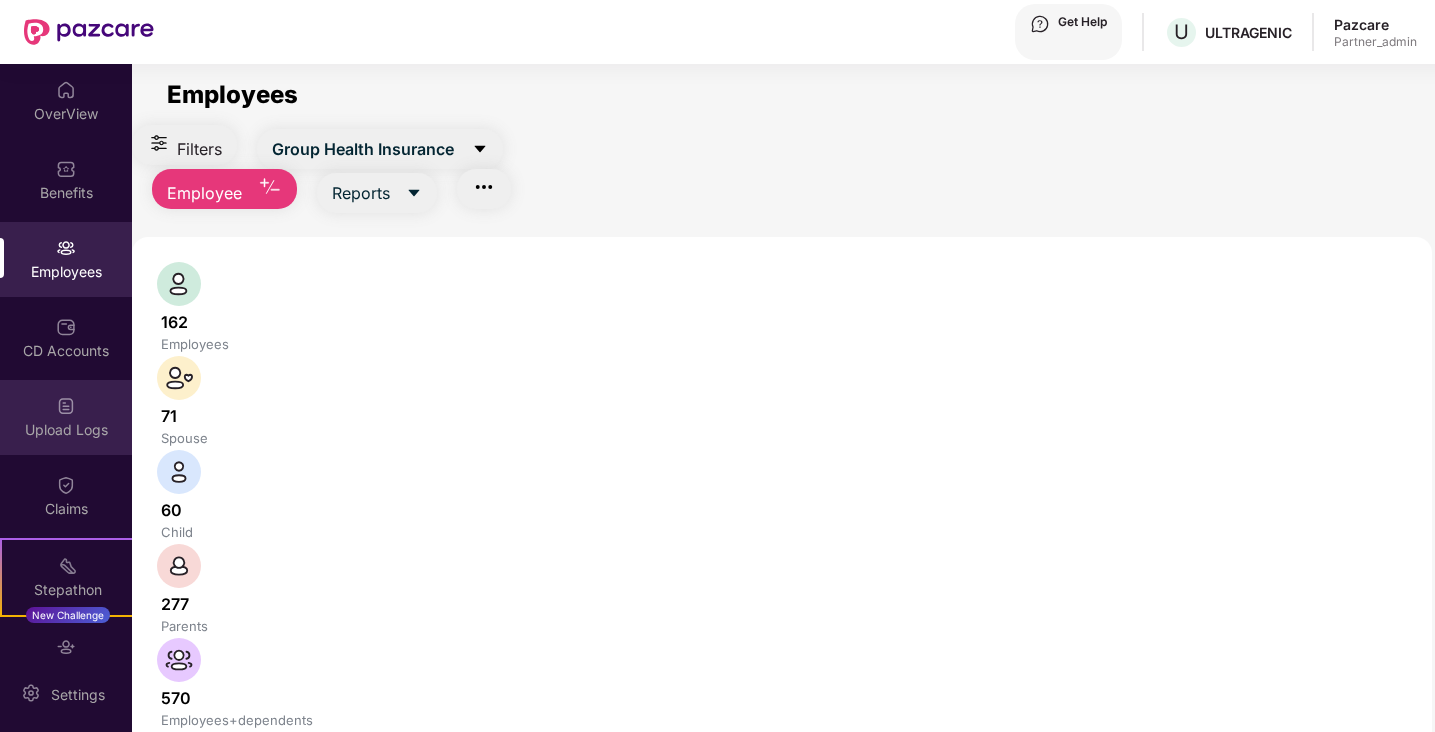 click on "Upload Logs" at bounding box center (66, 114) 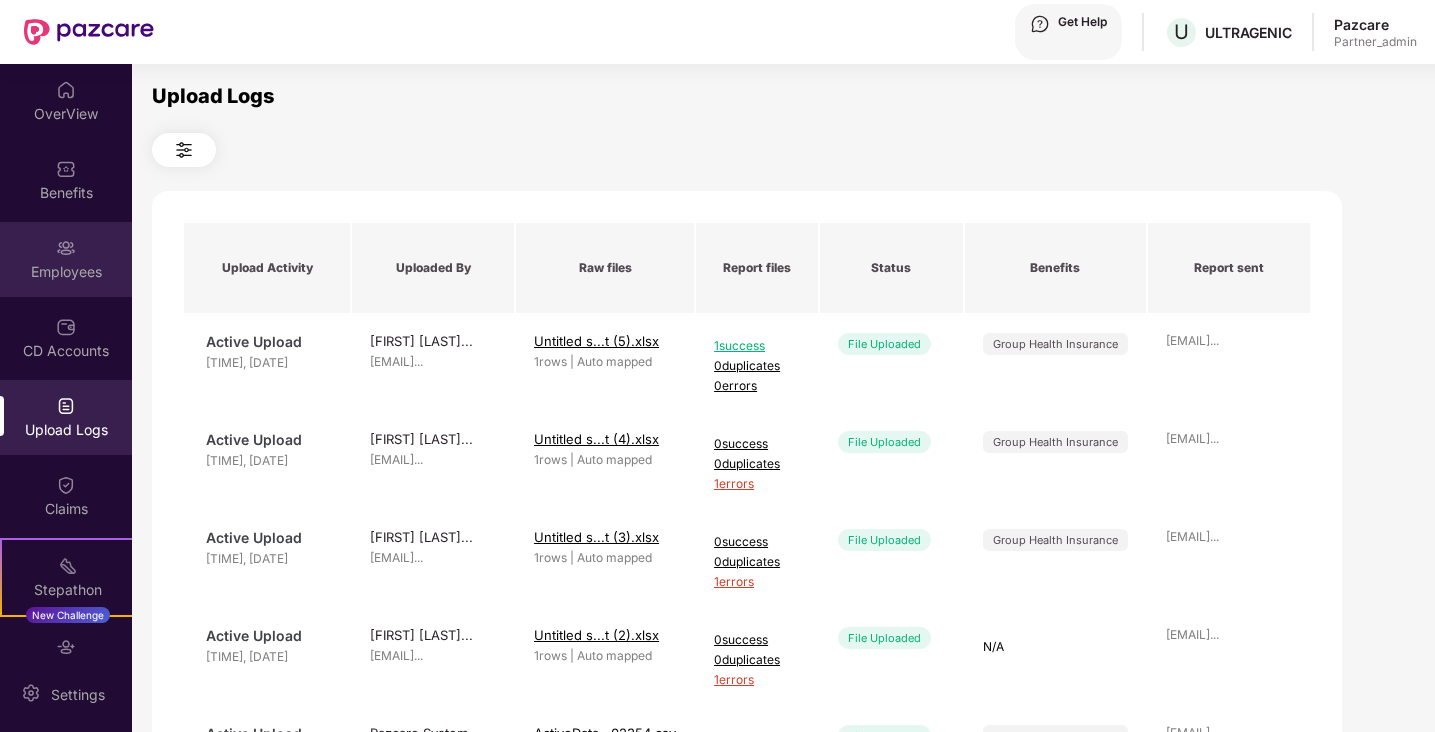 click at bounding box center [66, 90] 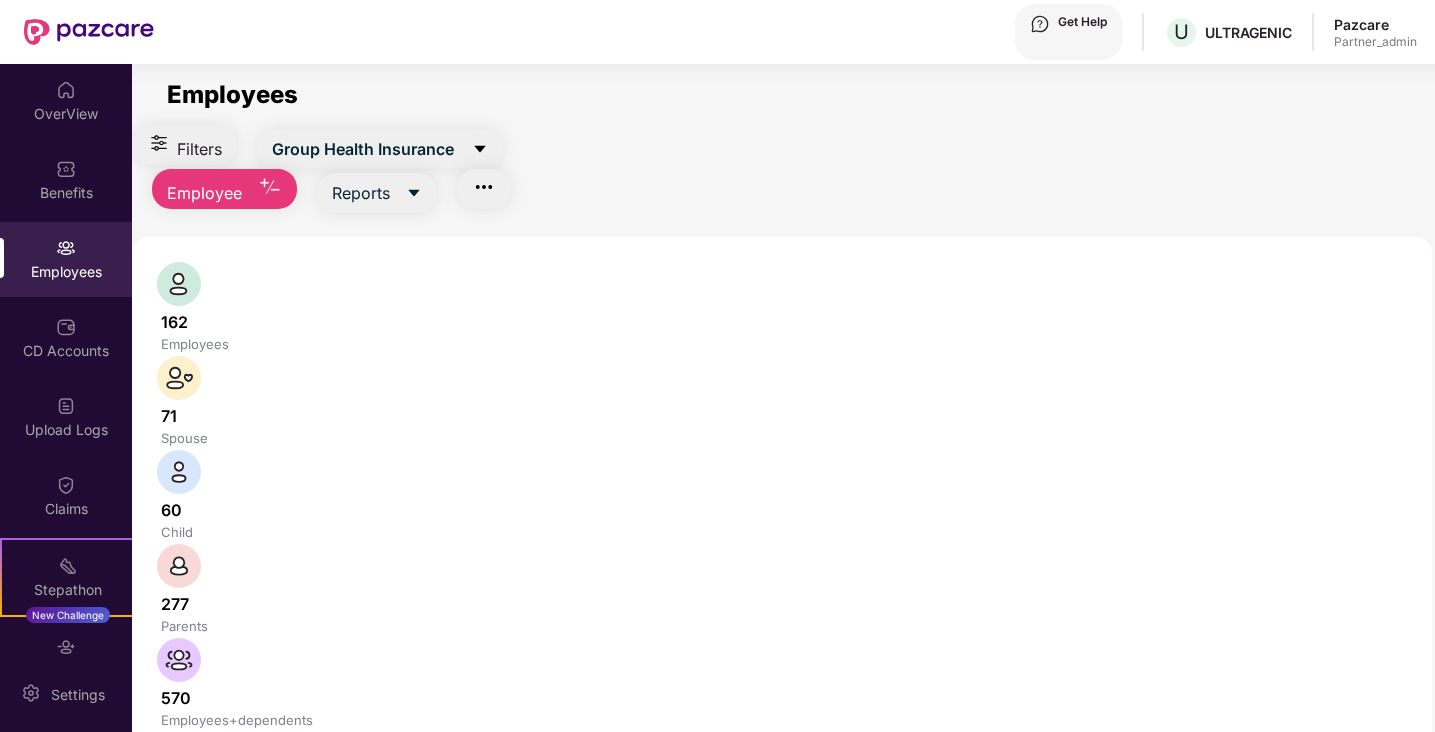 click at bounding box center [331, 776] 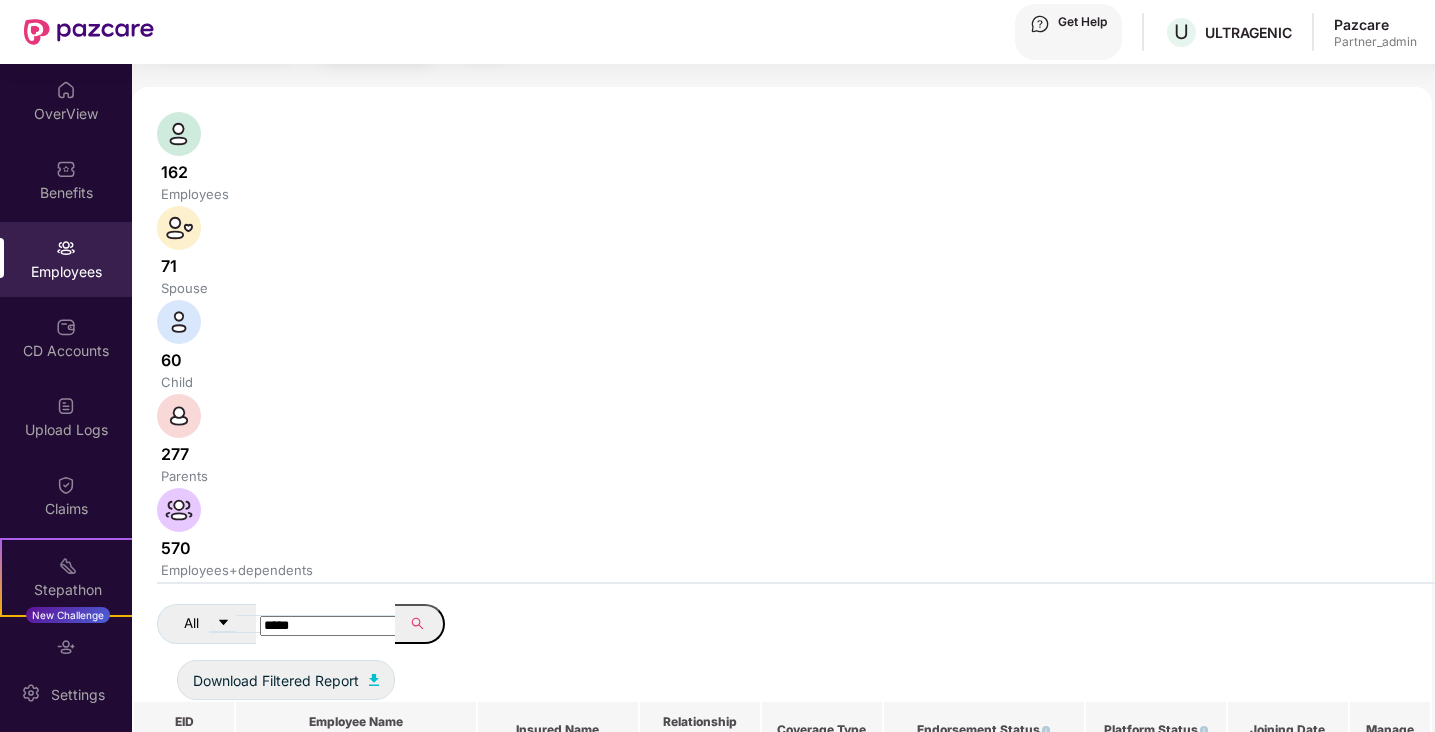 scroll, scrollTop: 179, scrollLeft: 0, axis: vertical 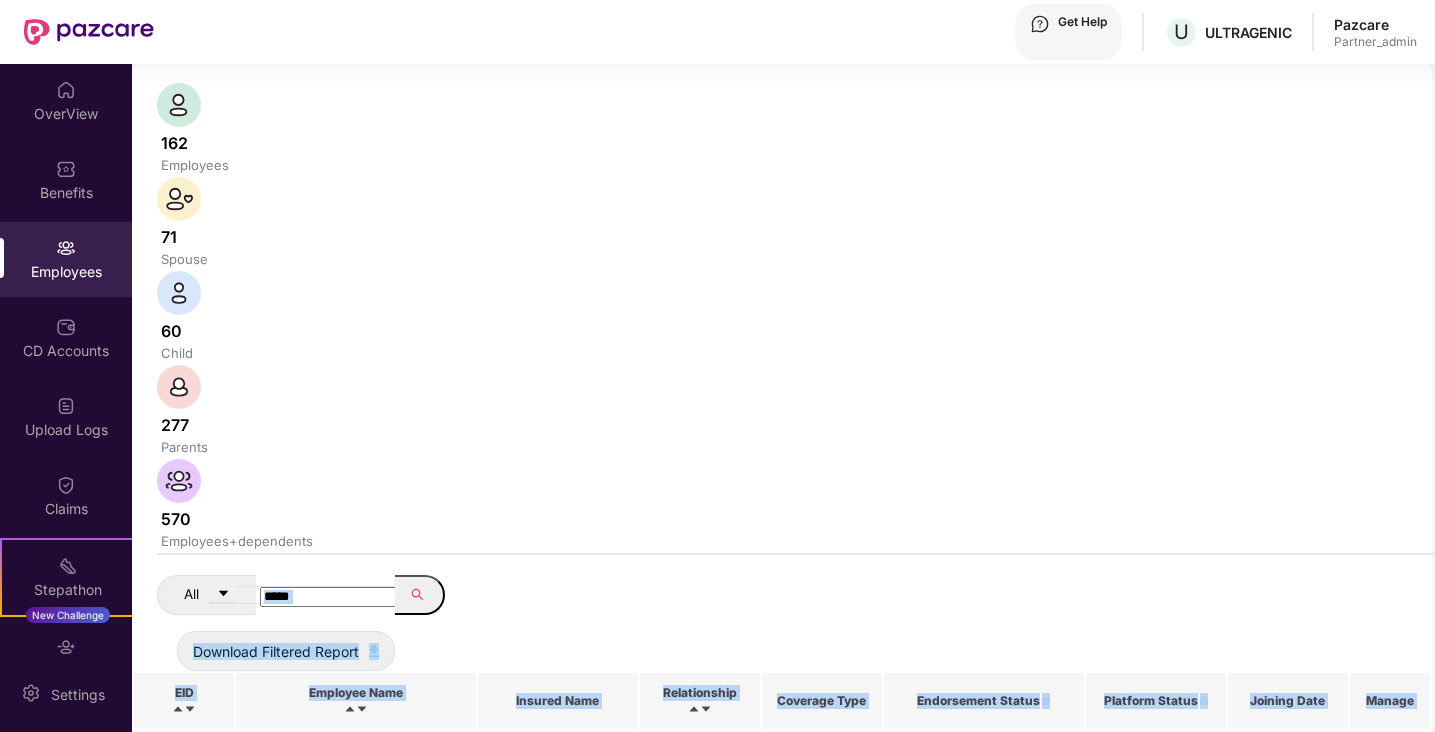 drag, startPoint x: 368, startPoint y: 162, endPoint x: 290, endPoint y: 160, distance: 78.025635 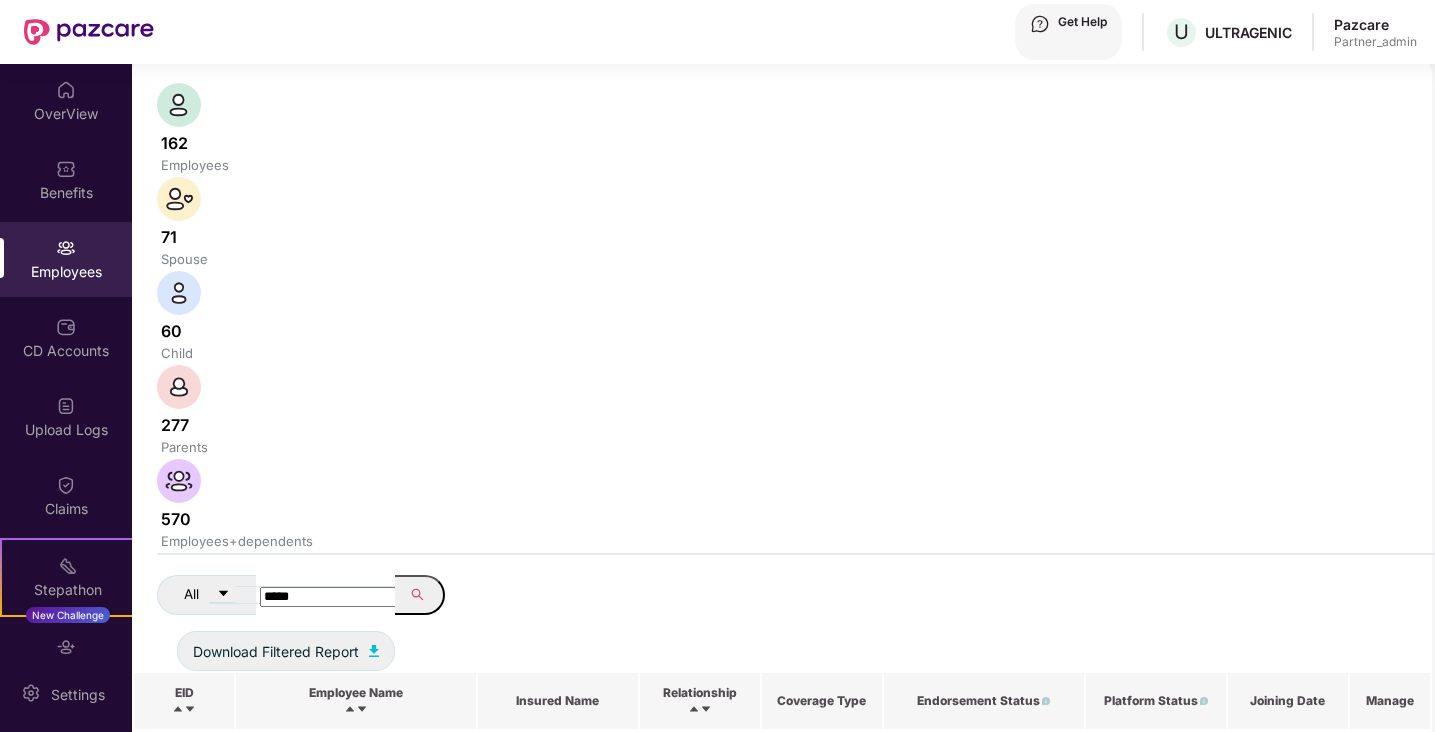 click on "*****" at bounding box center [331, 597] 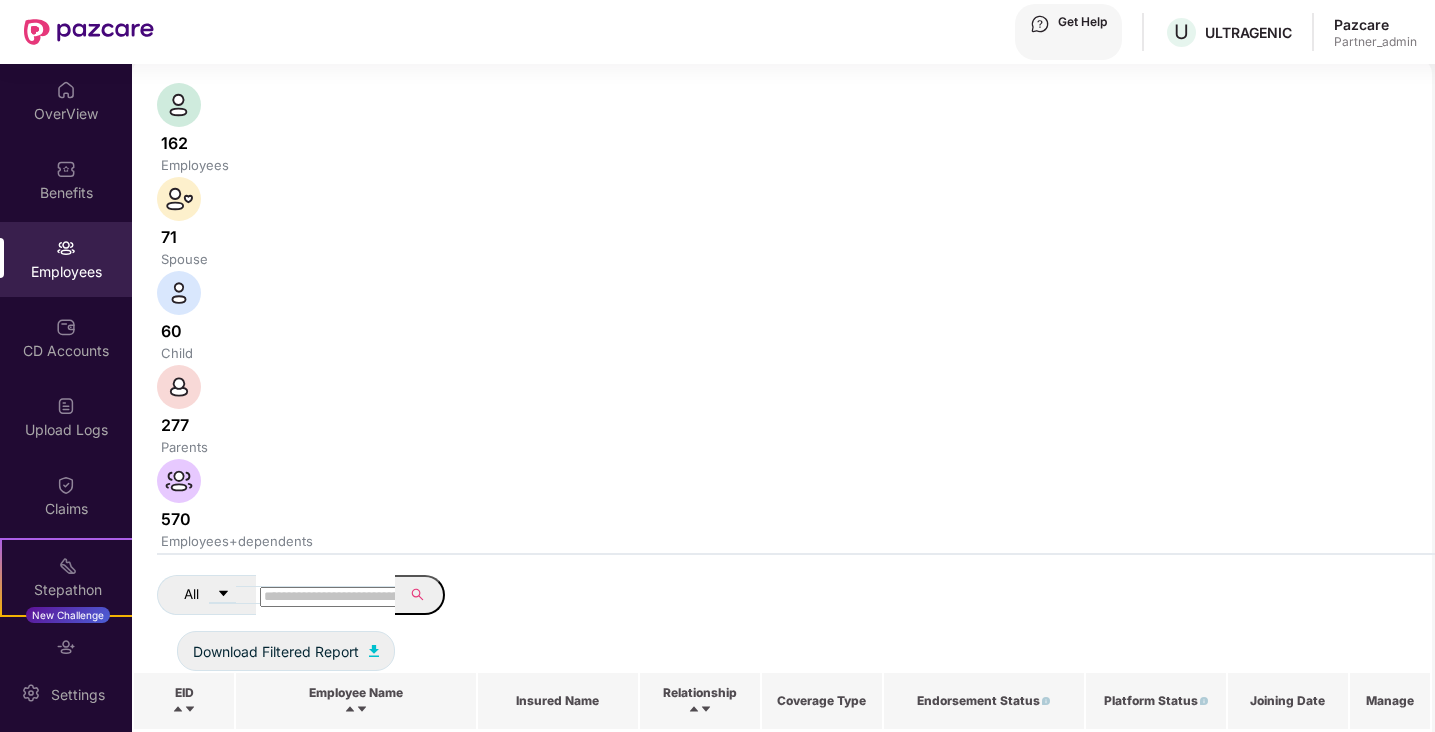 paste on "*****" 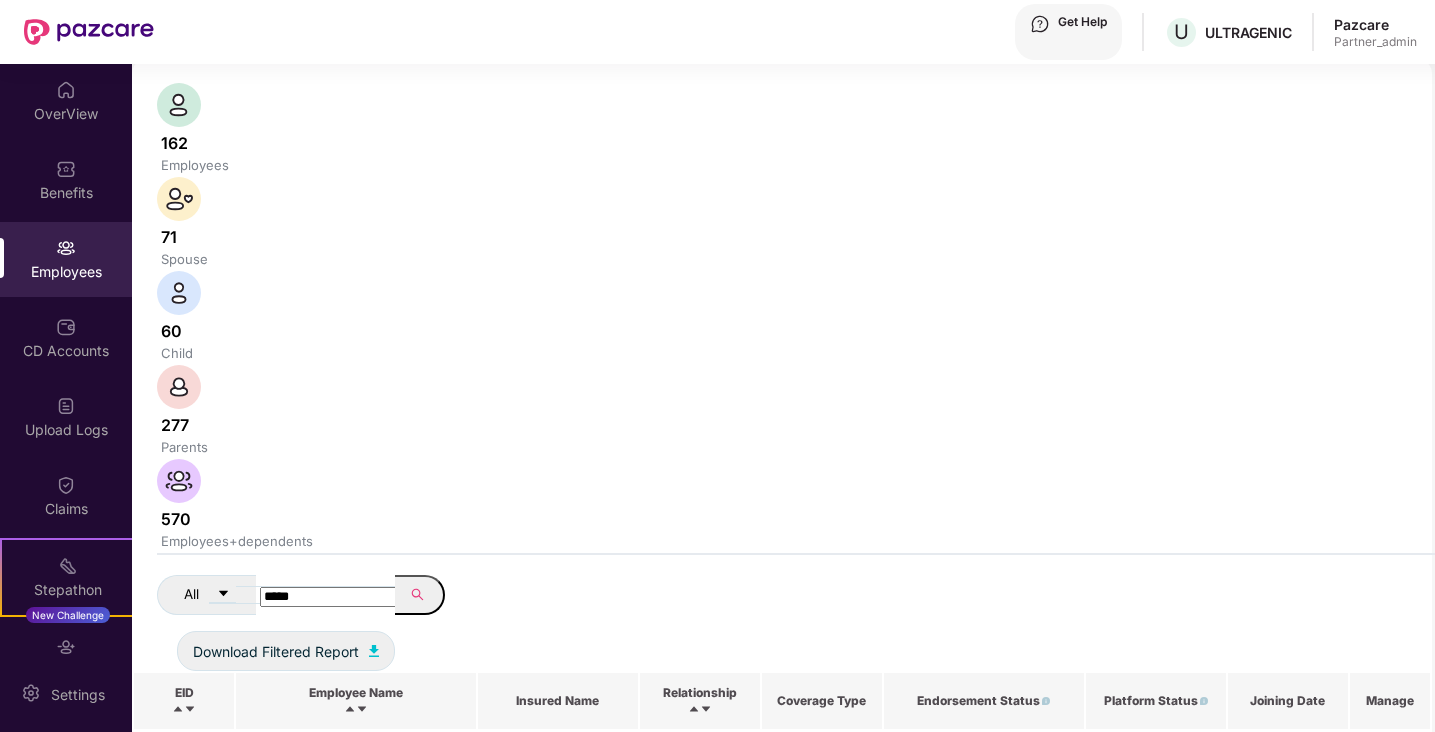 click on "*****" at bounding box center [331, 597] 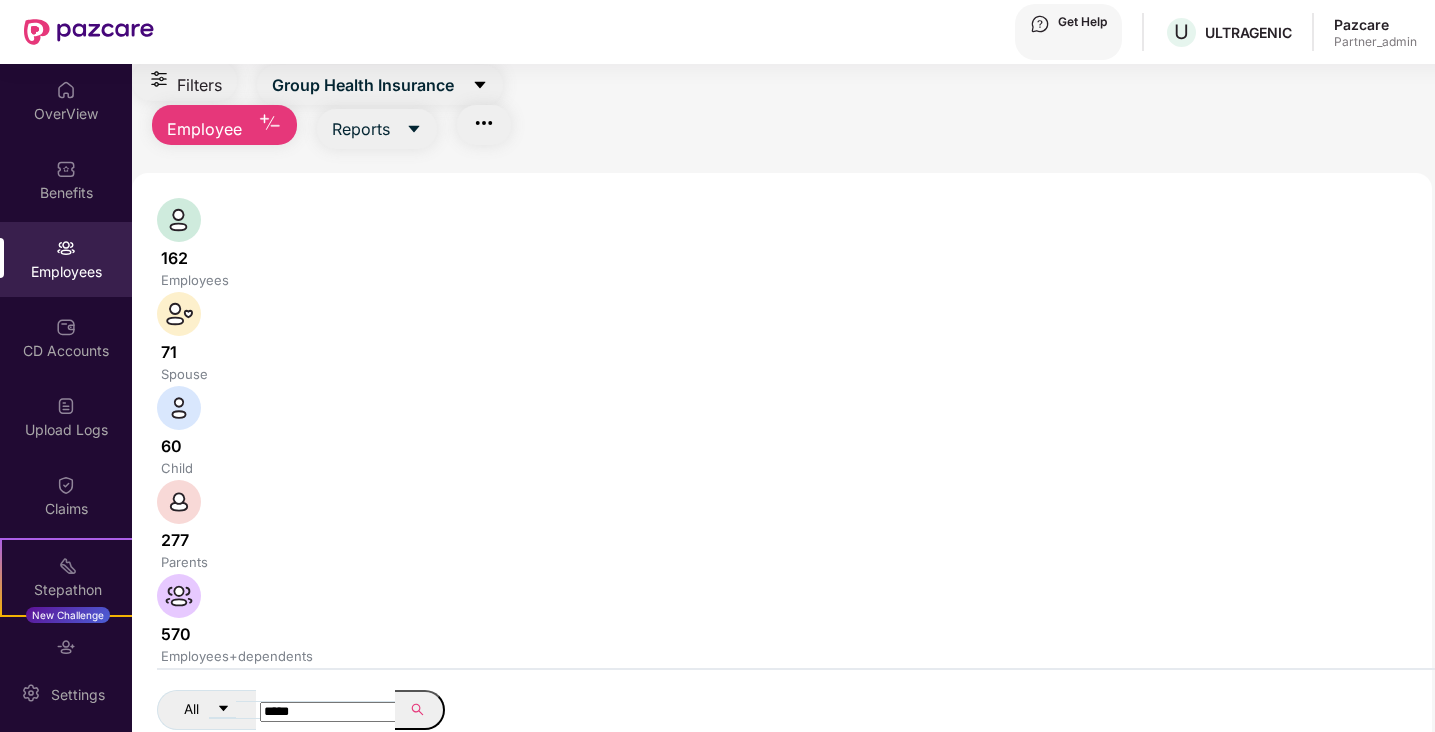 click on "*****" at bounding box center (331, 712) 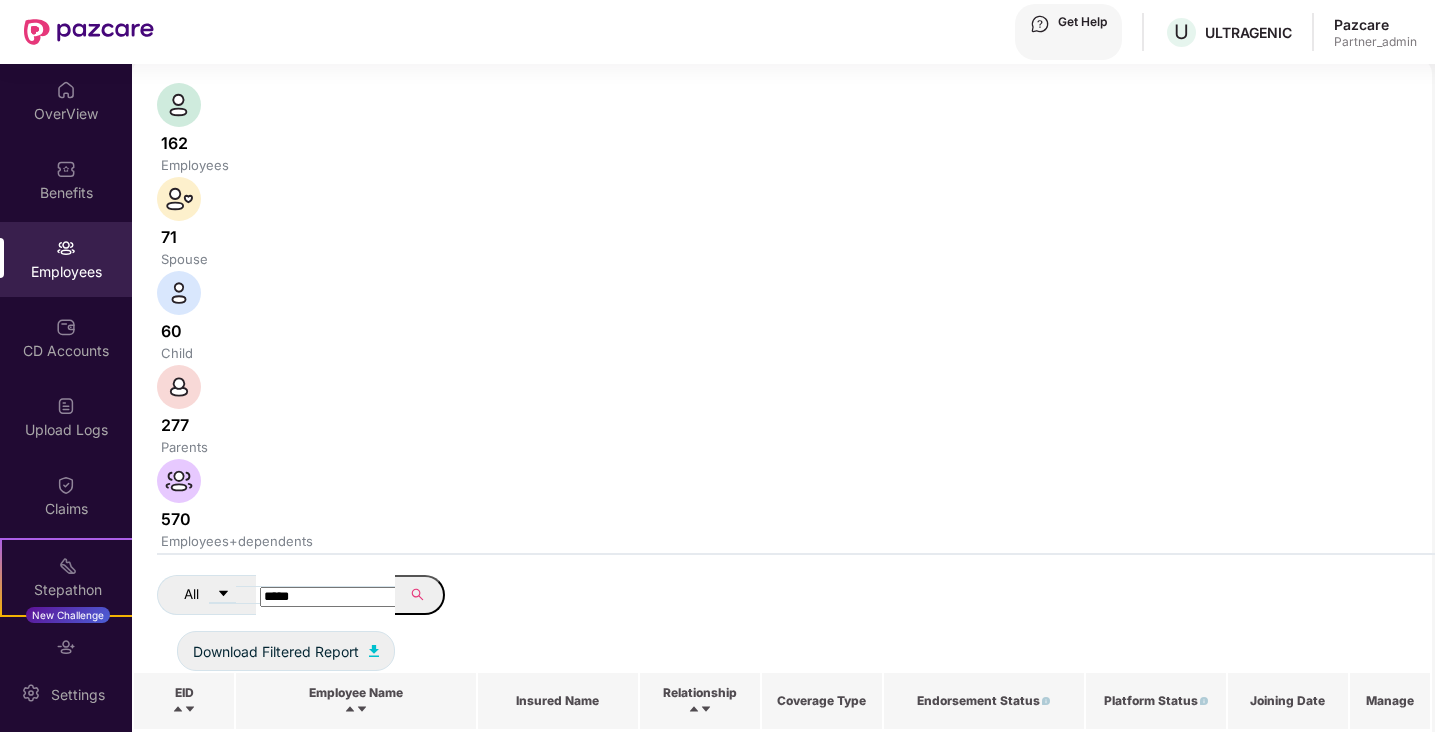 scroll, scrollTop: 64, scrollLeft: 0, axis: vertical 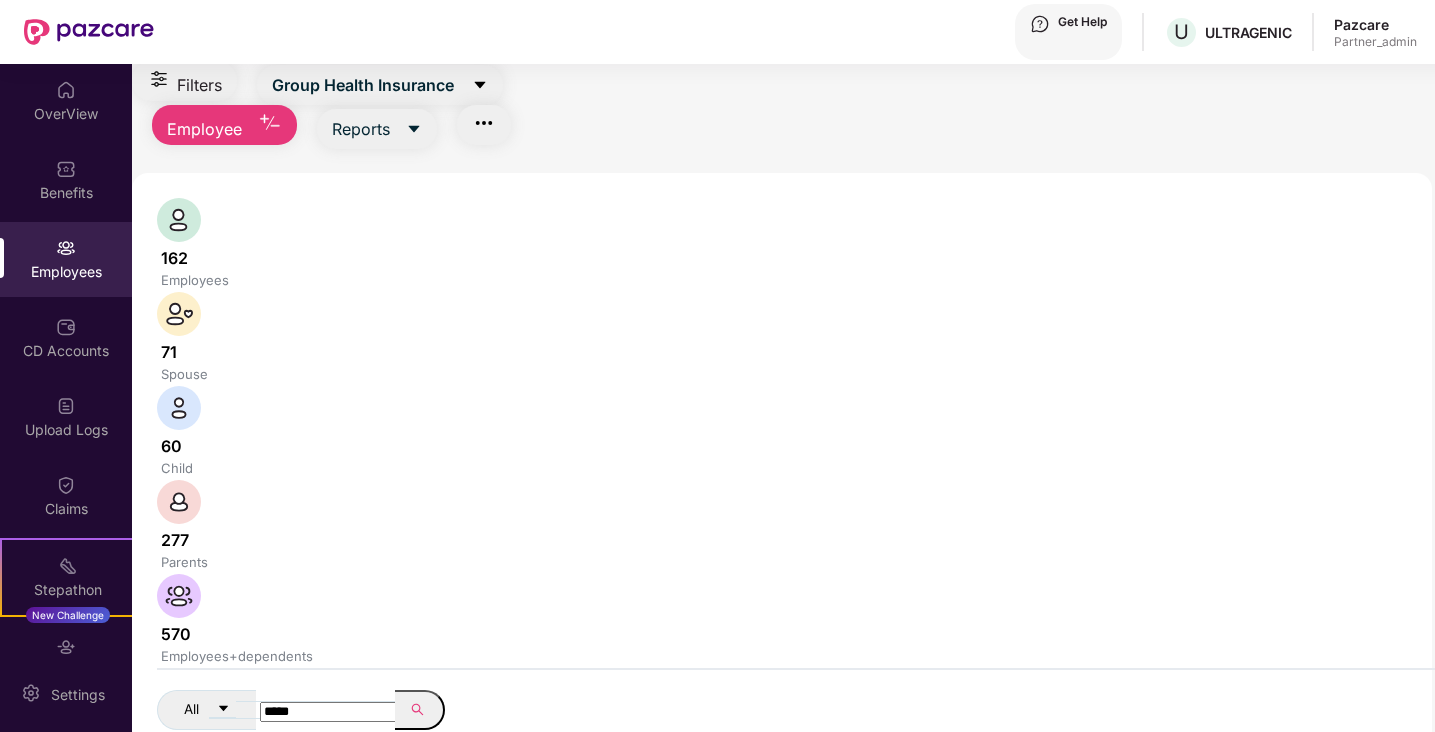 type on "*****" 